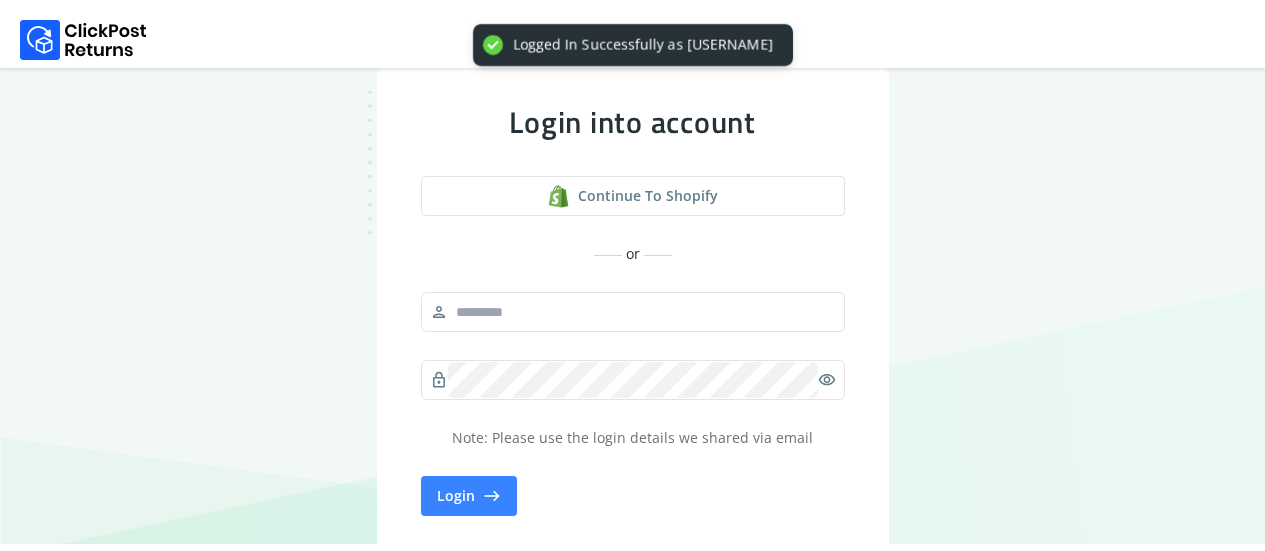 scroll, scrollTop: 0, scrollLeft: 0, axis: both 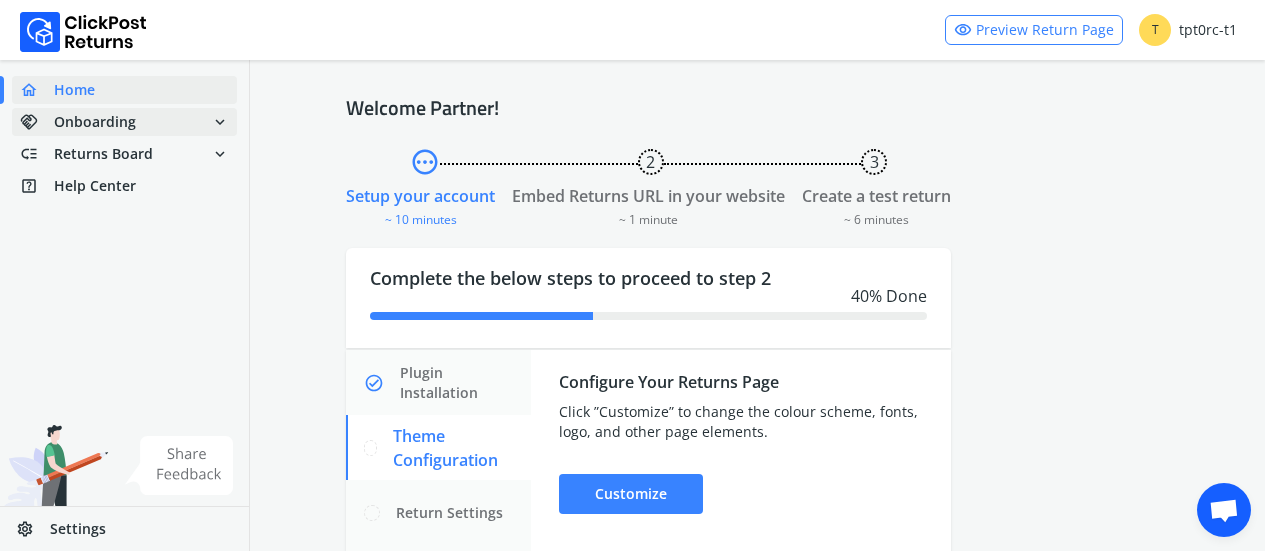 click on "handshake Onboarding expand_more" at bounding box center (124, 122) 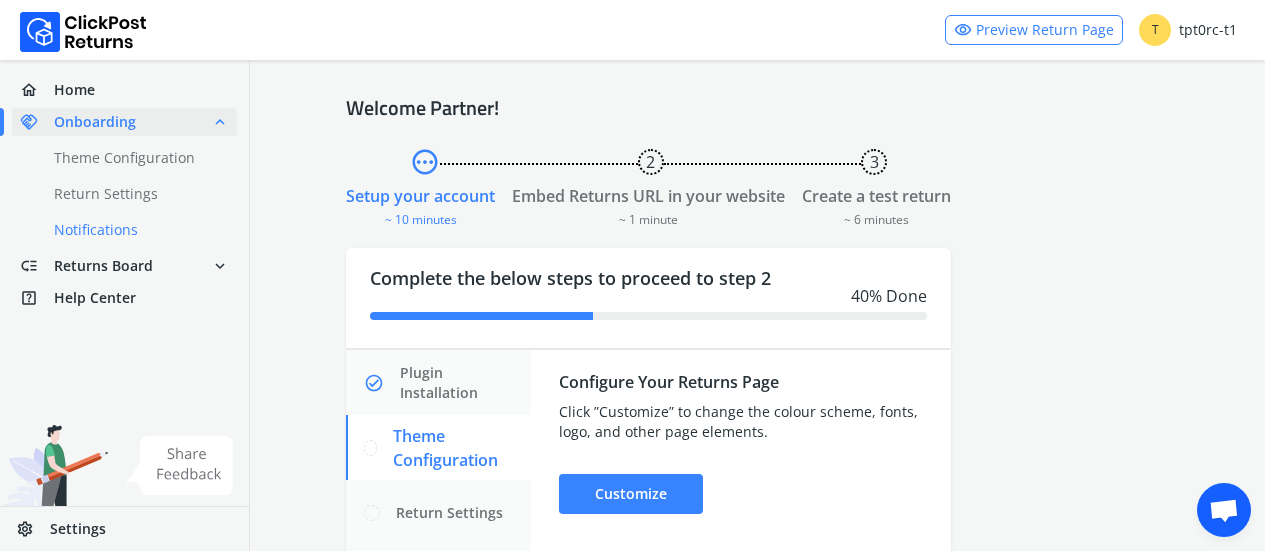click on "done Notifications" at bounding box center (136, 230) 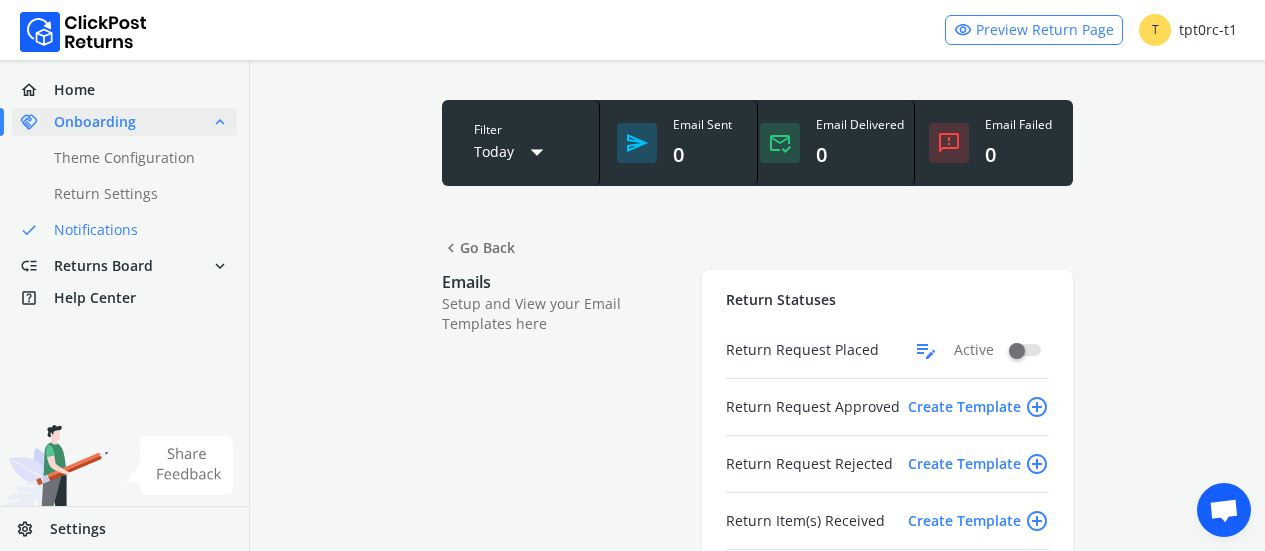 click on "Create Template add_circle_outline" at bounding box center [978, 407] 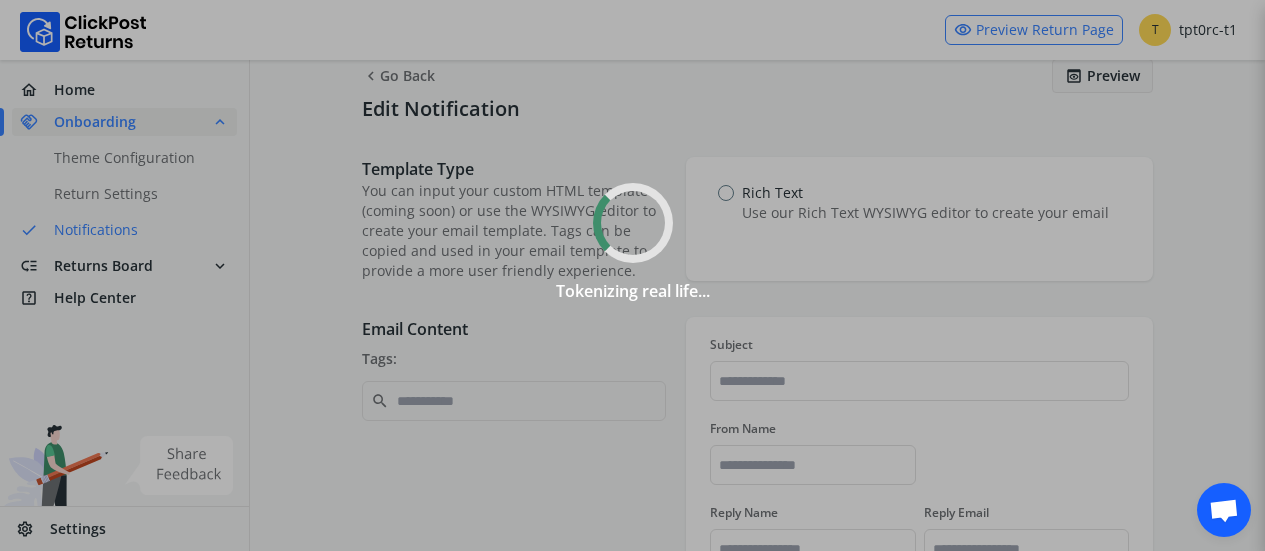 scroll, scrollTop: 0, scrollLeft: 0, axis: both 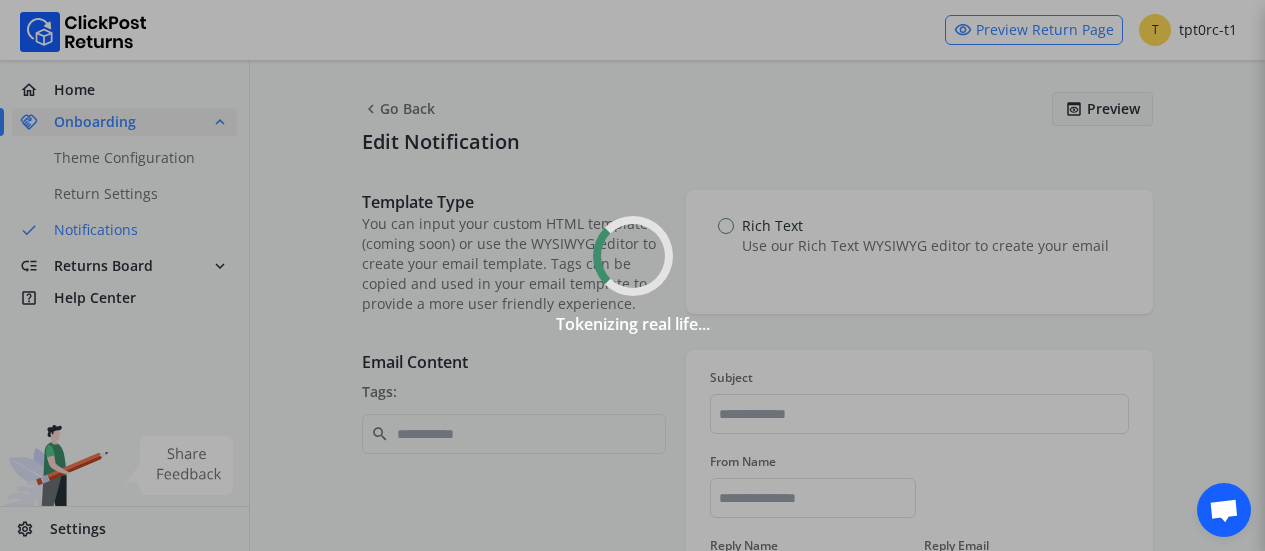 type on "**********" 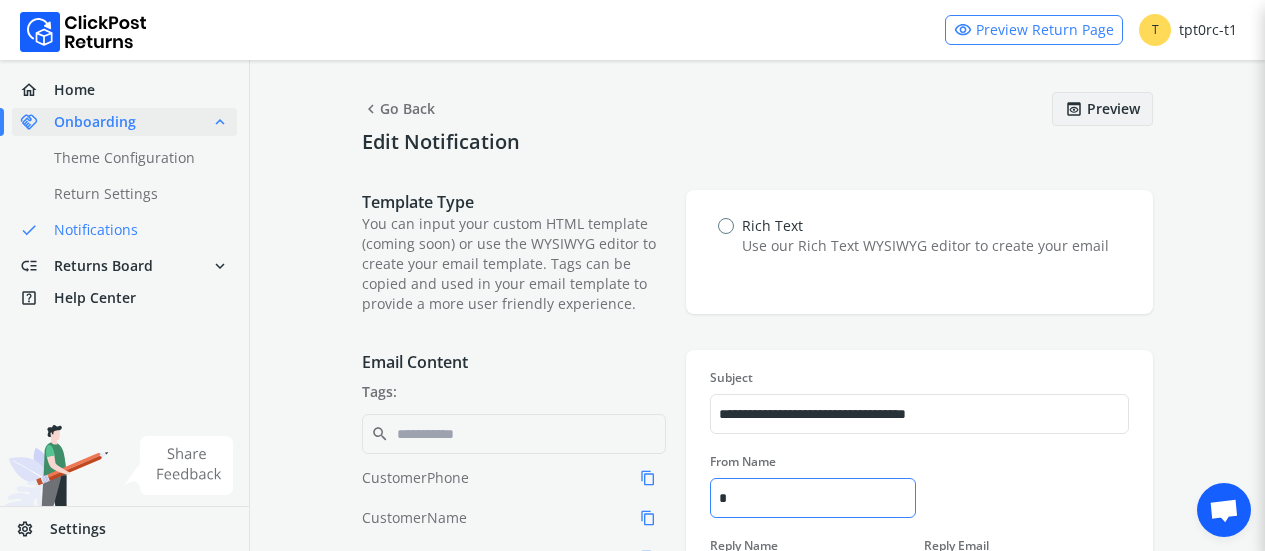 click on "*" at bounding box center [812, 498] 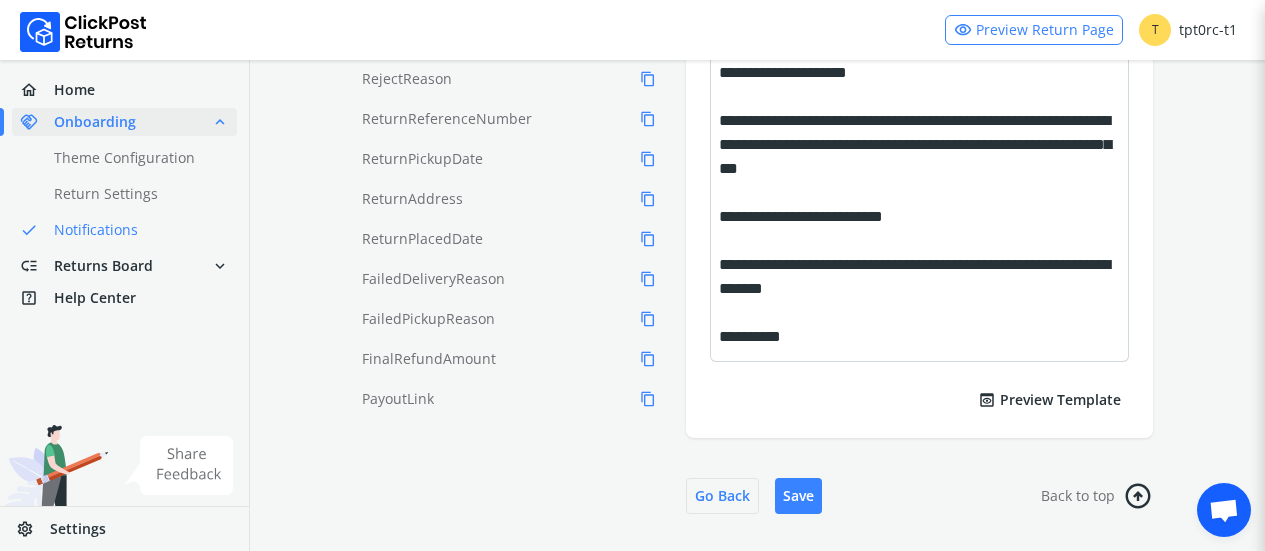 scroll, scrollTop: 674, scrollLeft: 0, axis: vertical 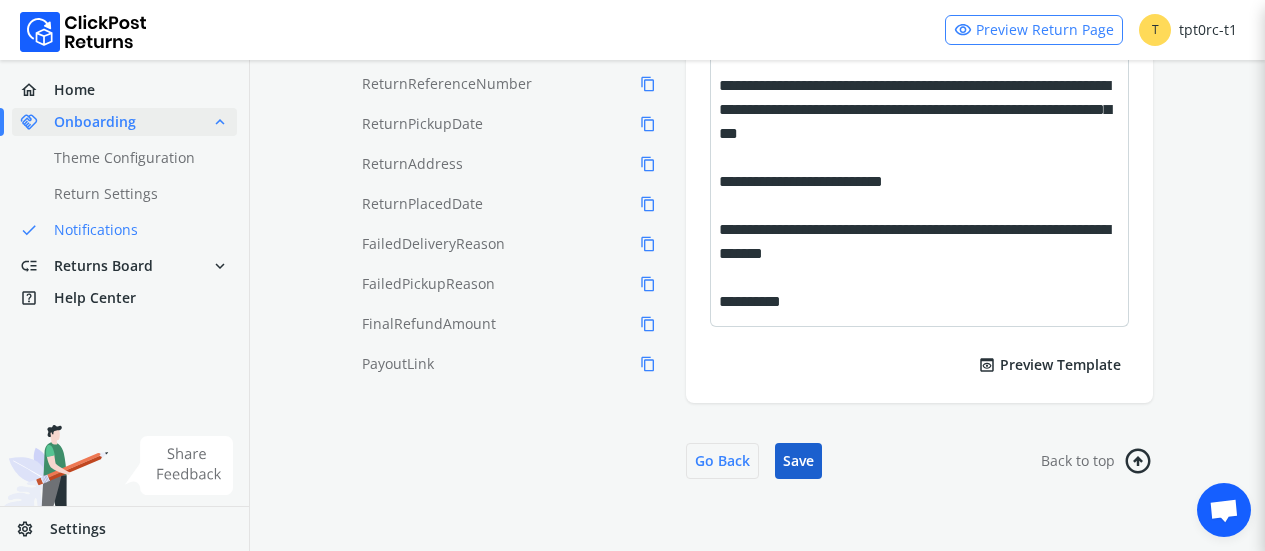 type on "*****" 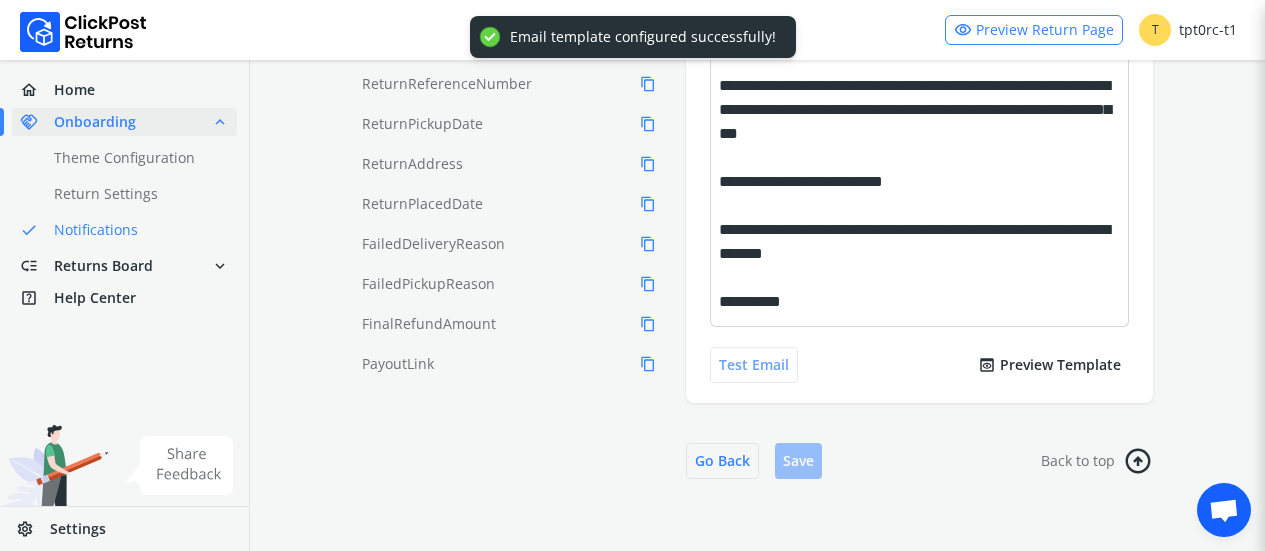 click on "Test Email" at bounding box center [754, 365] 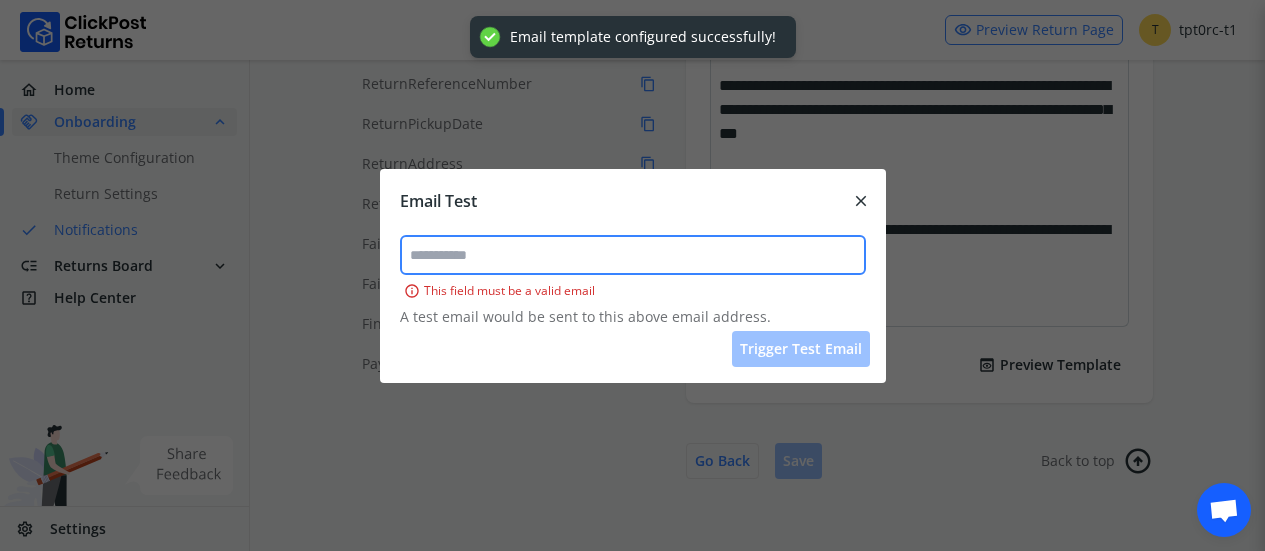click at bounding box center [633, 255] 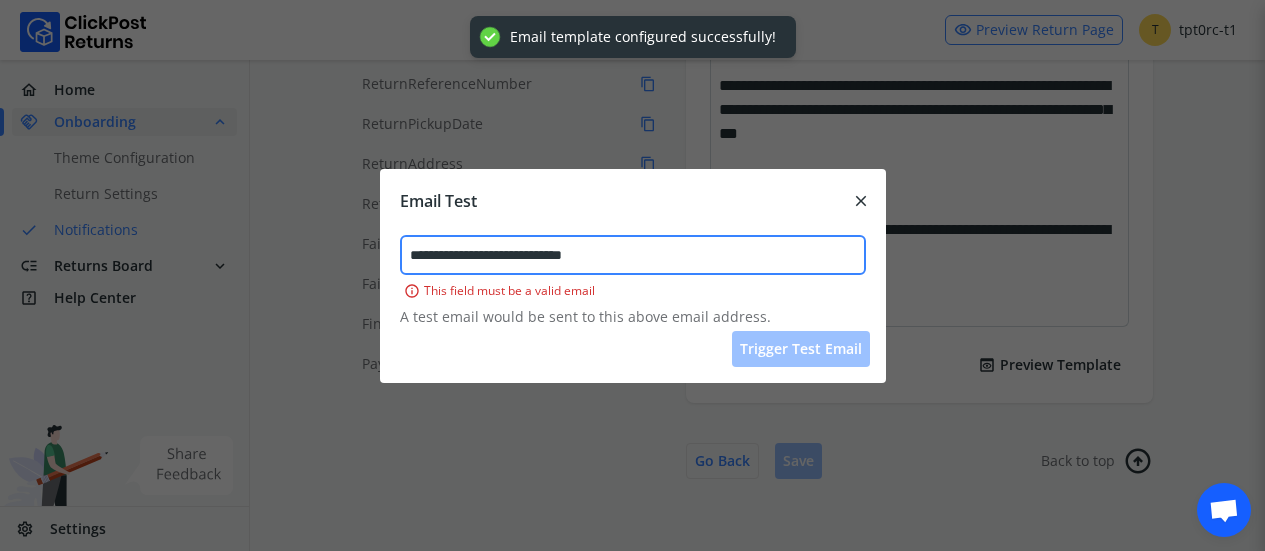 click on "**********" at bounding box center [633, 255] 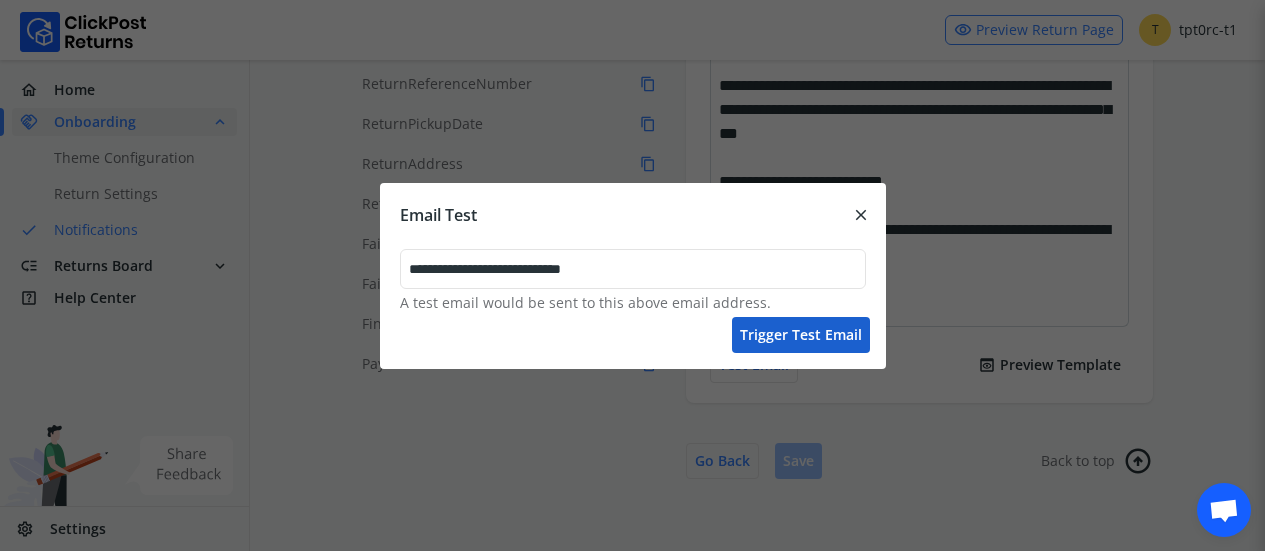 type on "**********" 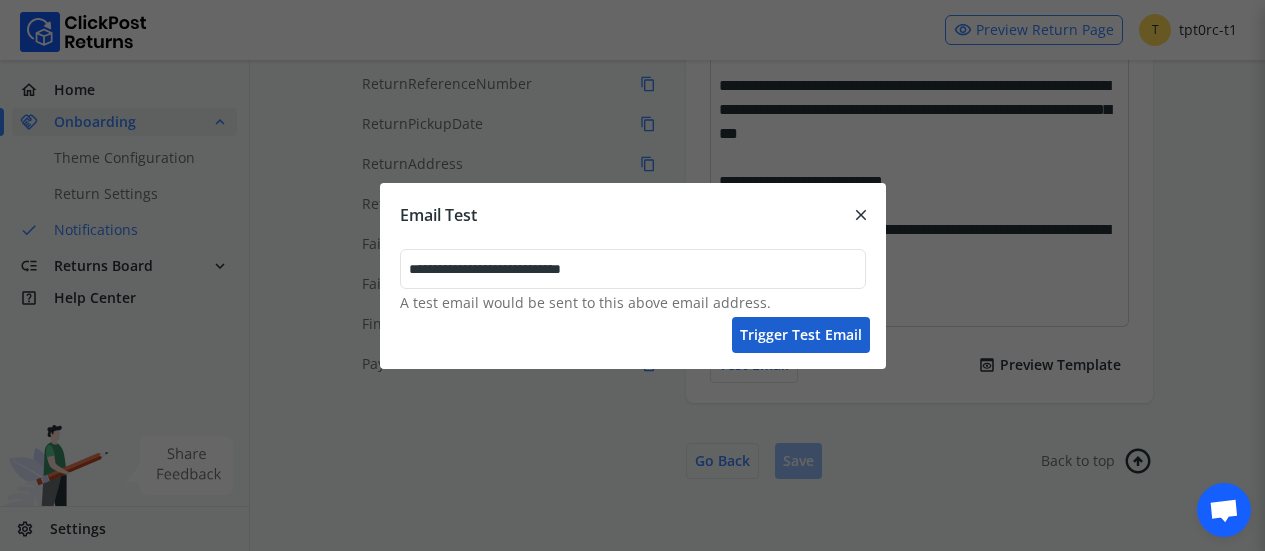 click on "Trigger test email" at bounding box center [801, 335] 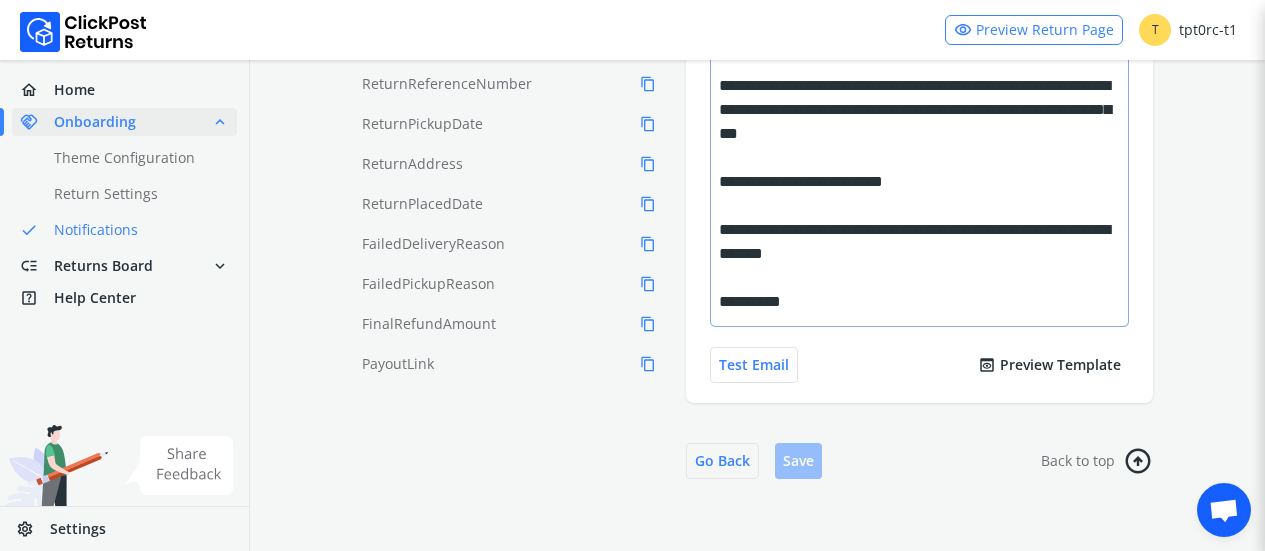 click on "**********" at bounding box center (916, 242) 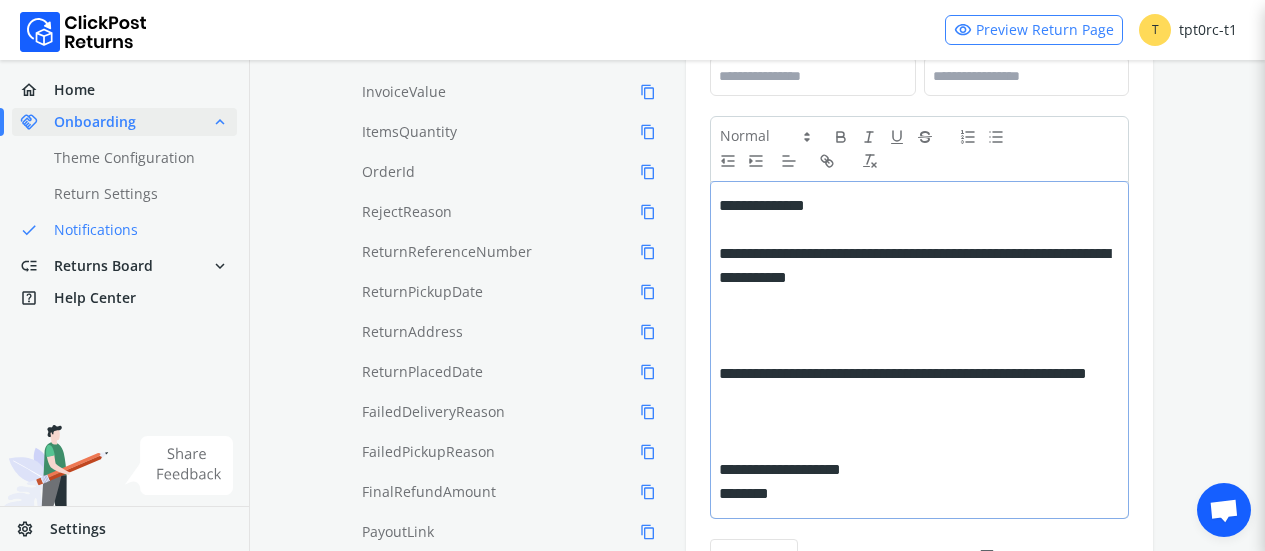 scroll, scrollTop: 497, scrollLeft: 0, axis: vertical 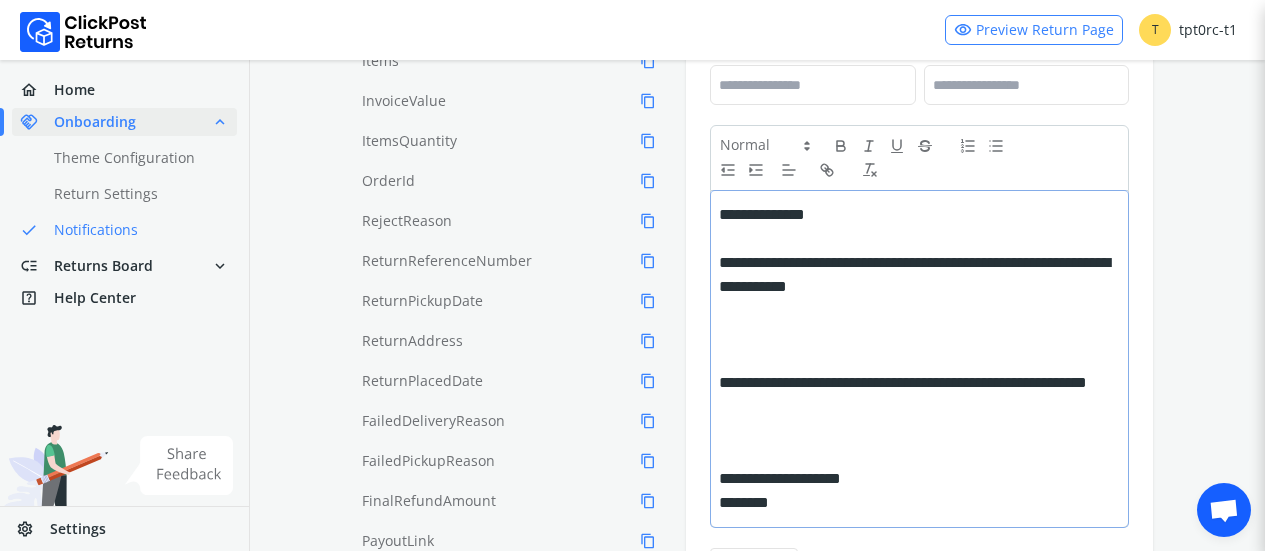 click on "**********" at bounding box center (916, 215) 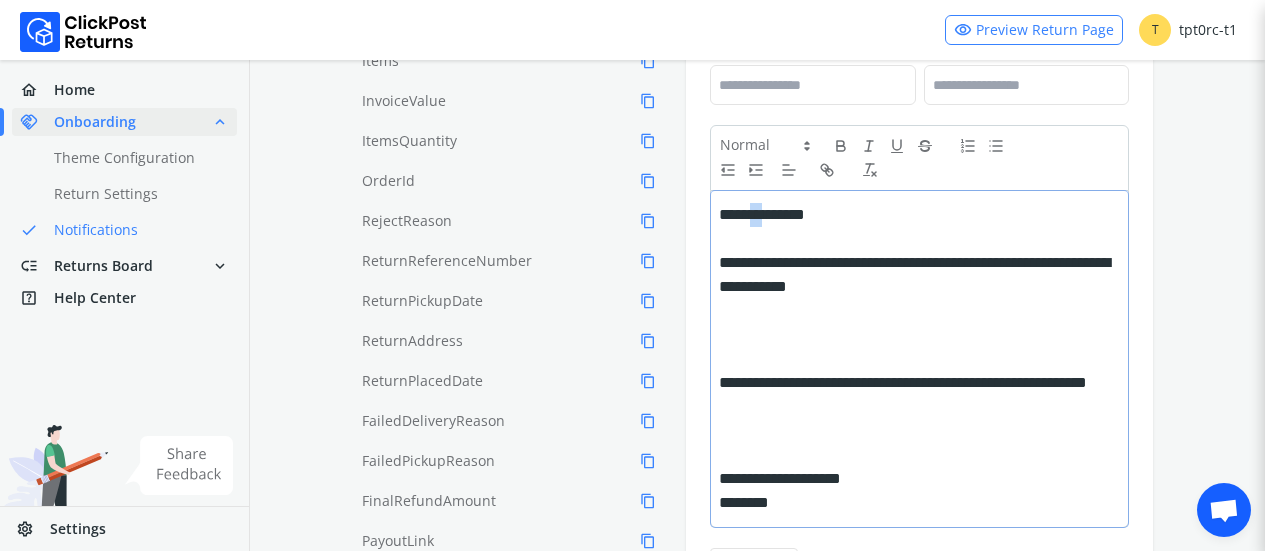 click on "**********" at bounding box center (916, 215) 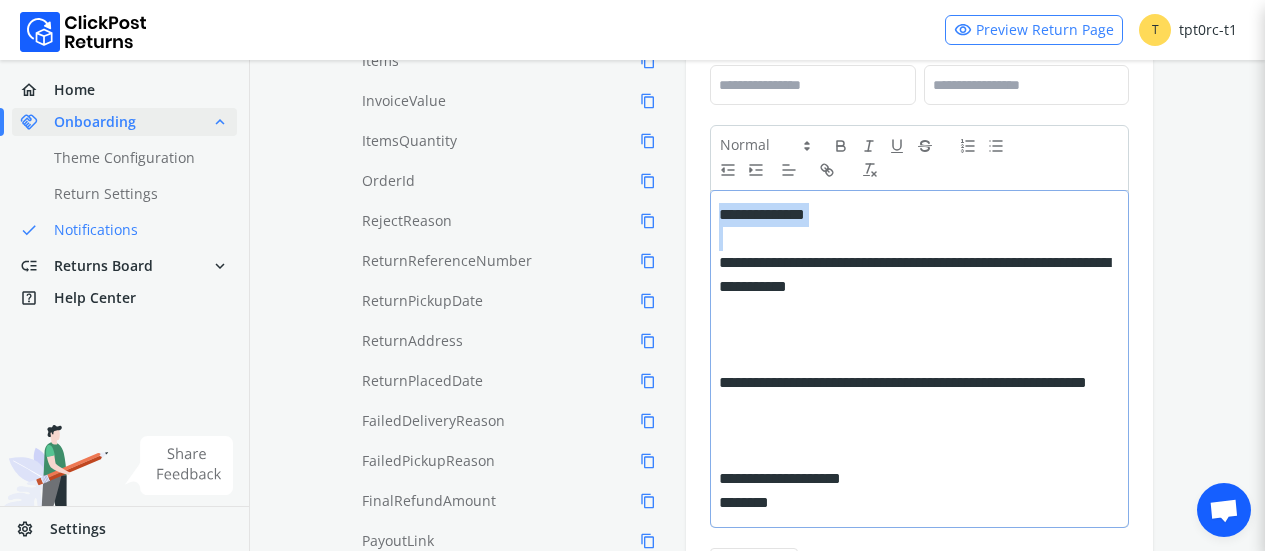 click on "**********" at bounding box center [916, 215] 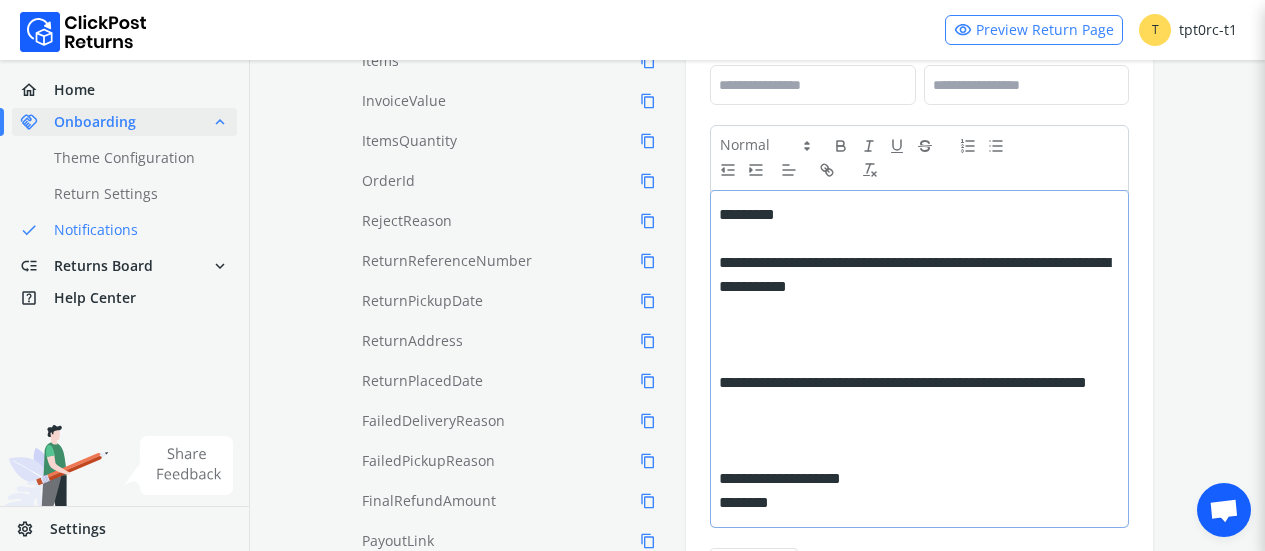 click on "********" at bounding box center [916, 503] 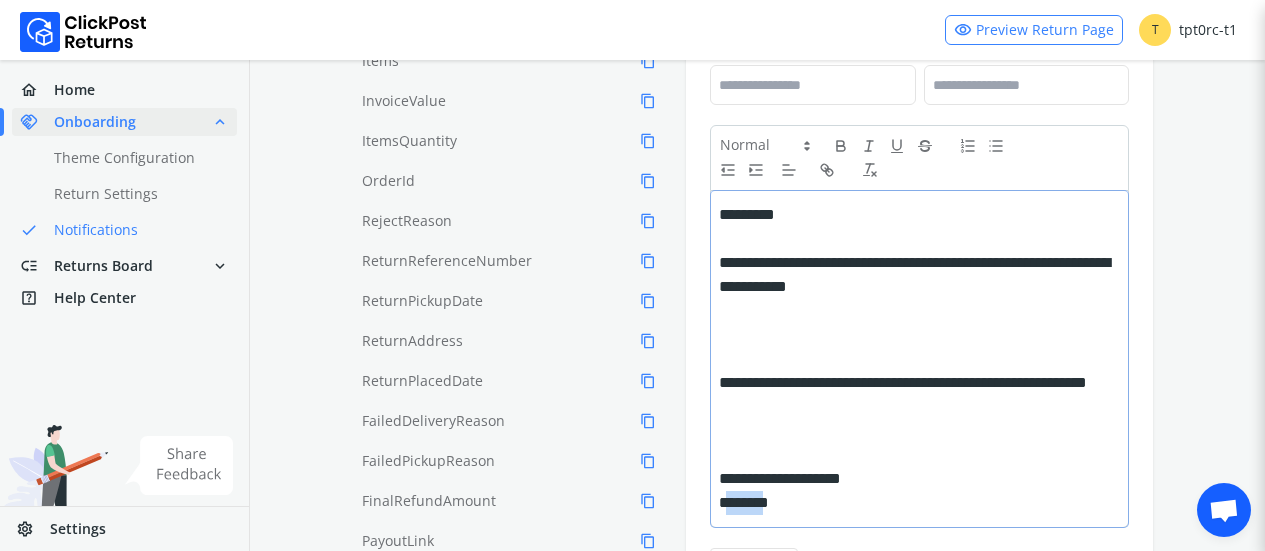 click on "********" at bounding box center (916, 503) 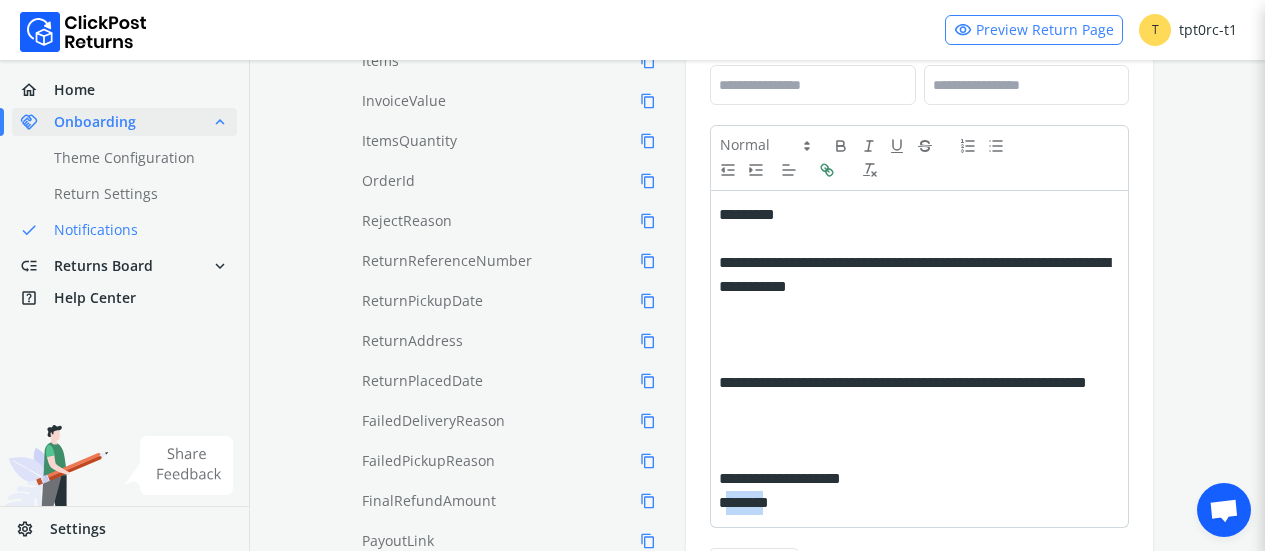 click at bounding box center [832, 170] 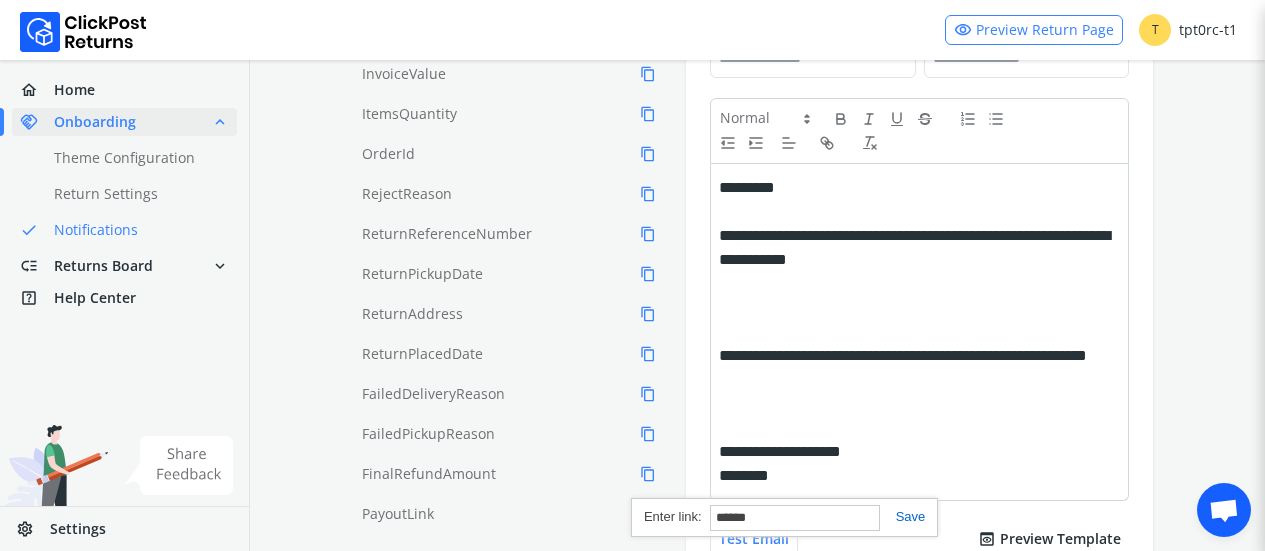 scroll, scrollTop: 535, scrollLeft: 0, axis: vertical 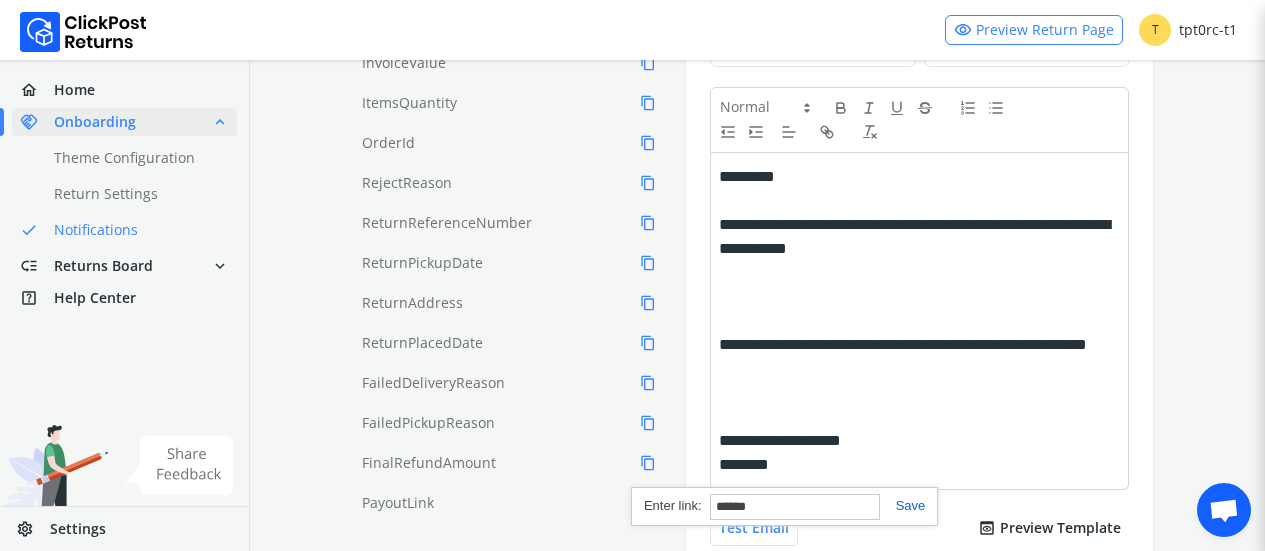 paste on "**********" 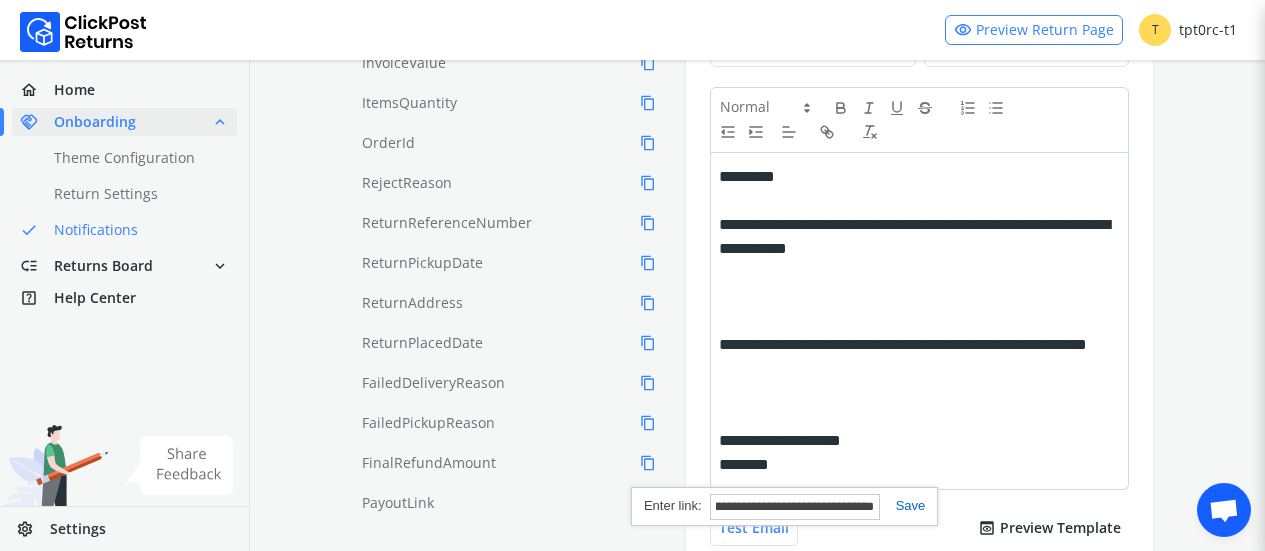 scroll, scrollTop: 0, scrollLeft: 0, axis: both 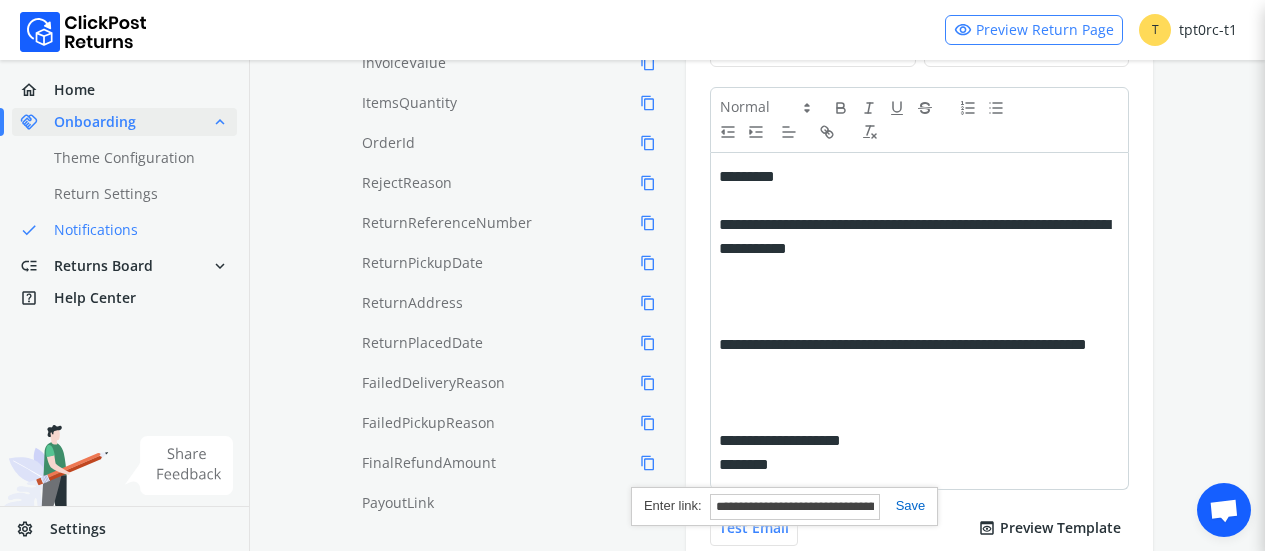 type on "**********" 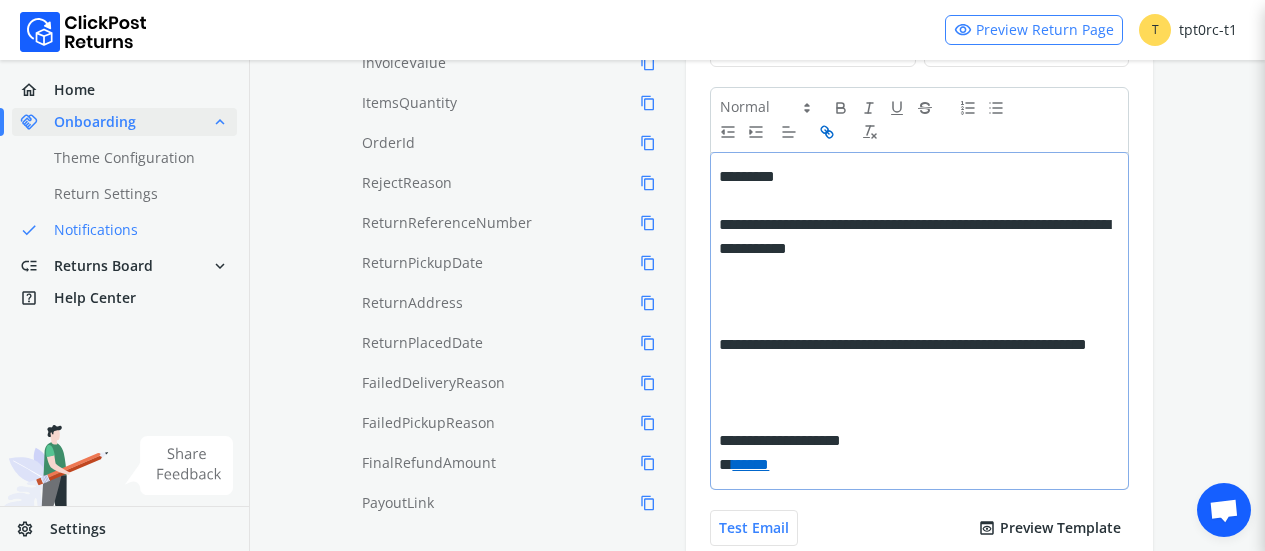 click at bounding box center (916, 417) 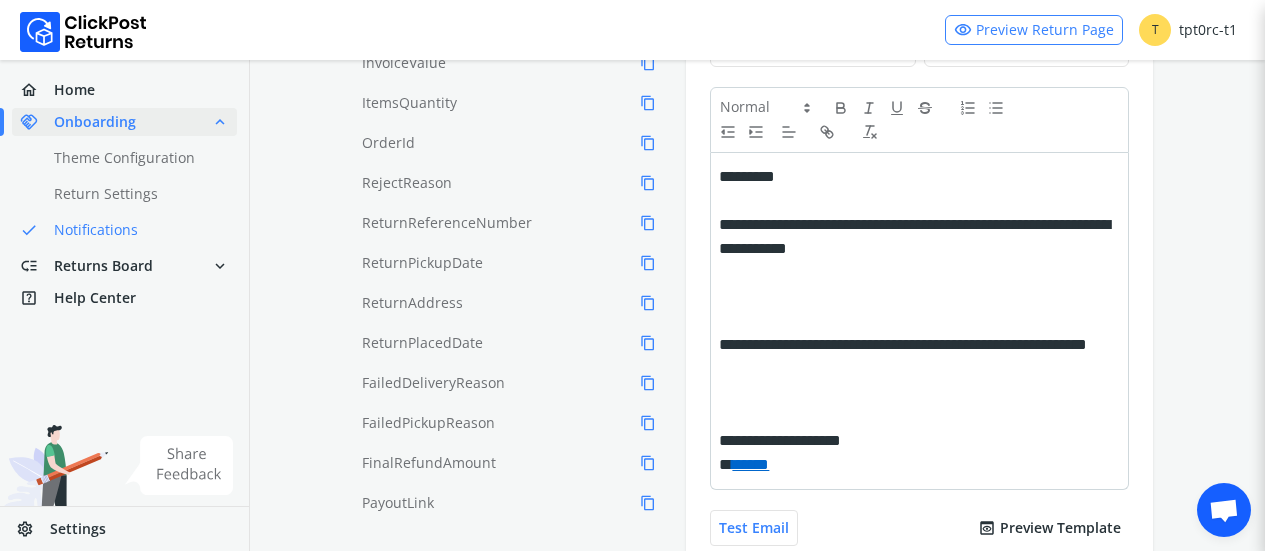 click on "**********" at bounding box center [919, 190] 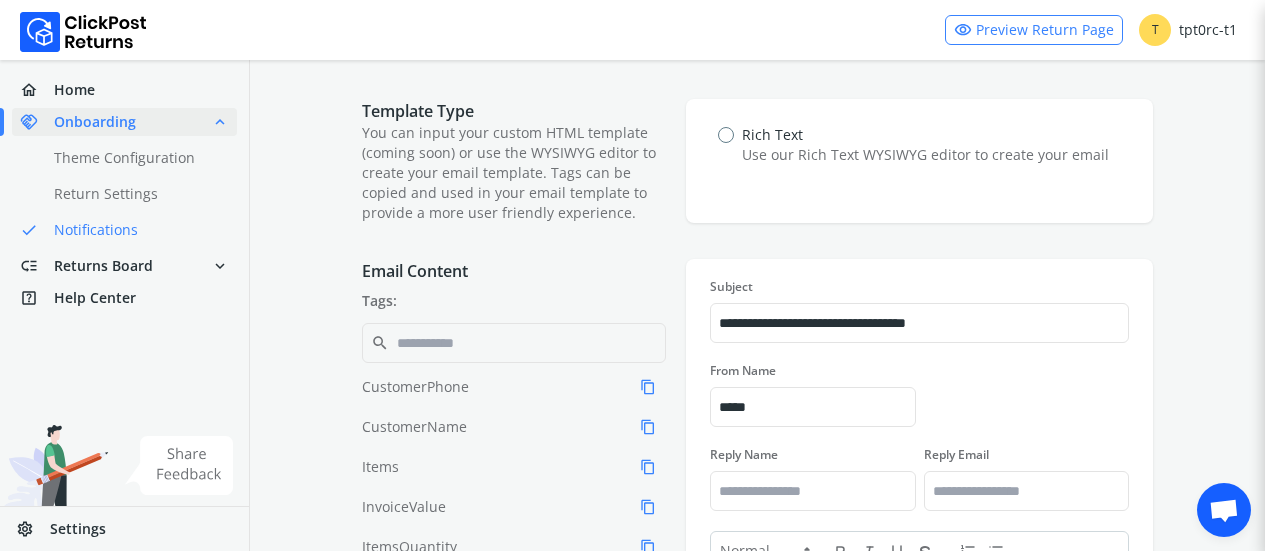 scroll, scrollTop: 93, scrollLeft: 0, axis: vertical 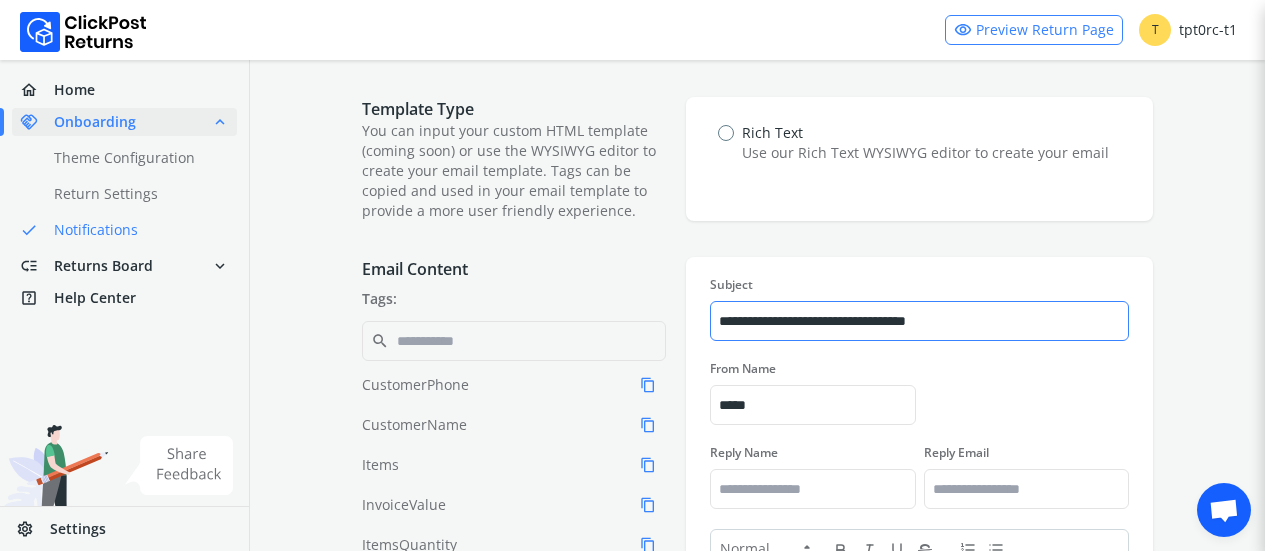 click on "**********" at bounding box center [919, 321] 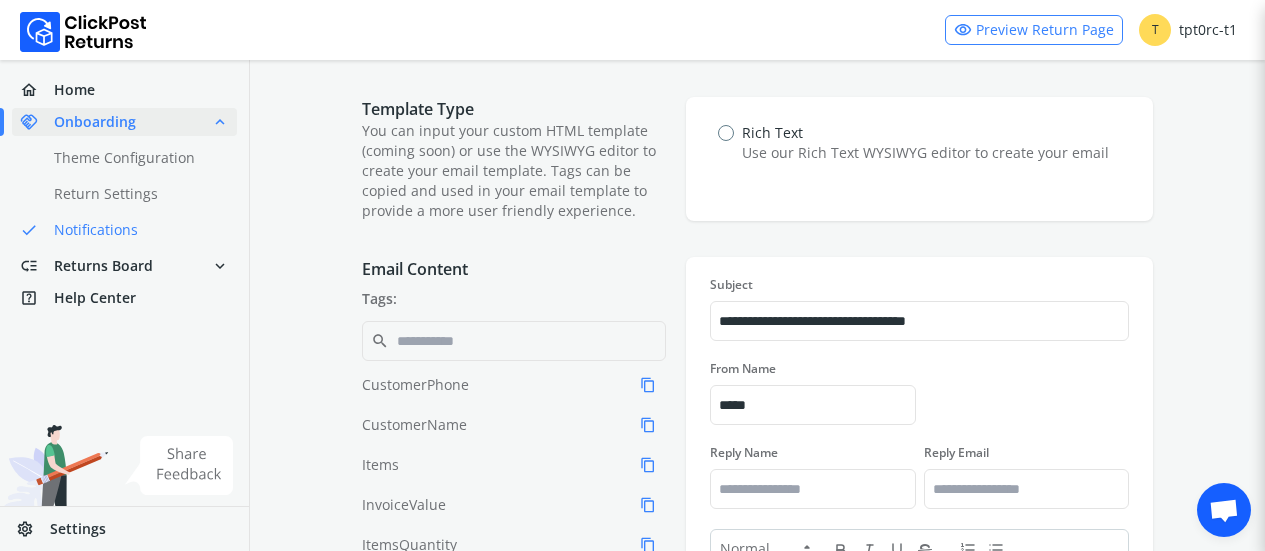 paste 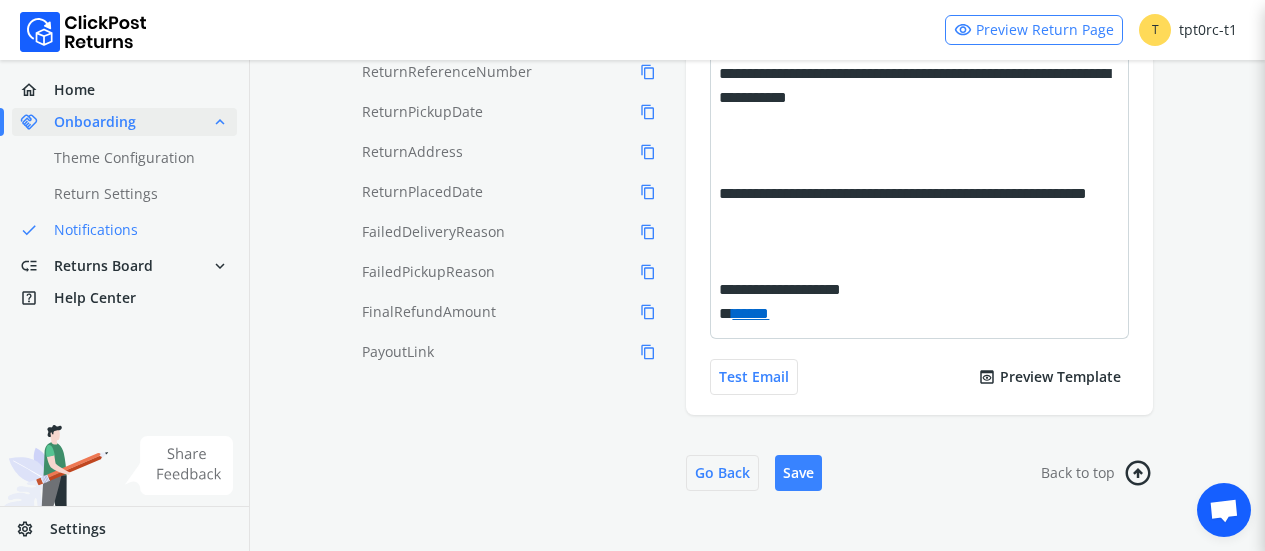 scroll, scrollTop: 698, scrollLeft: 0, axis: vertical 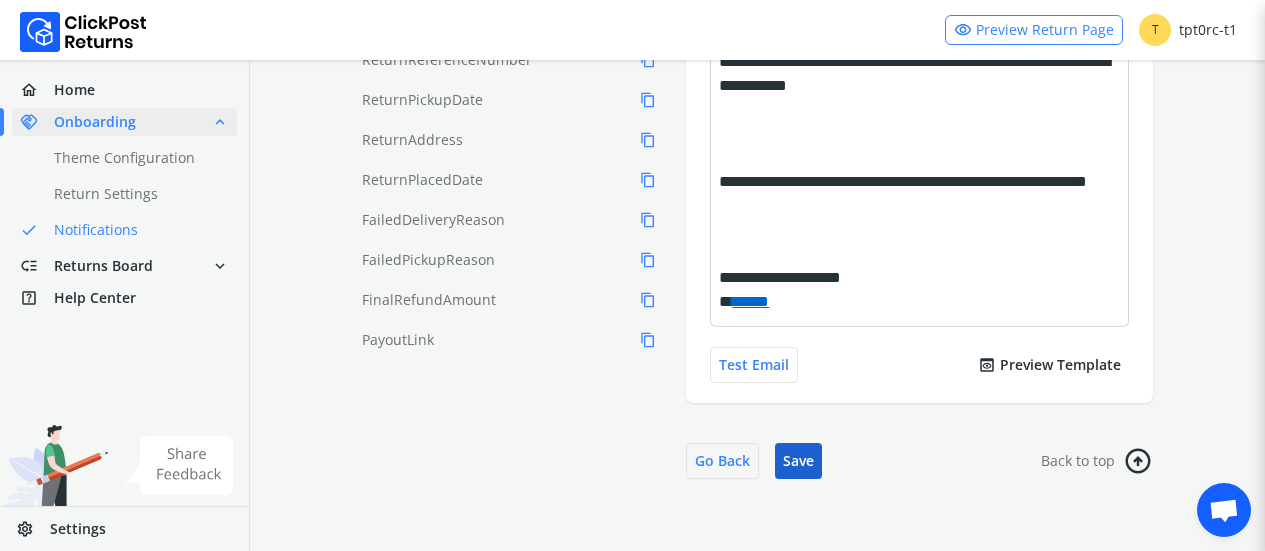 type on "**********" 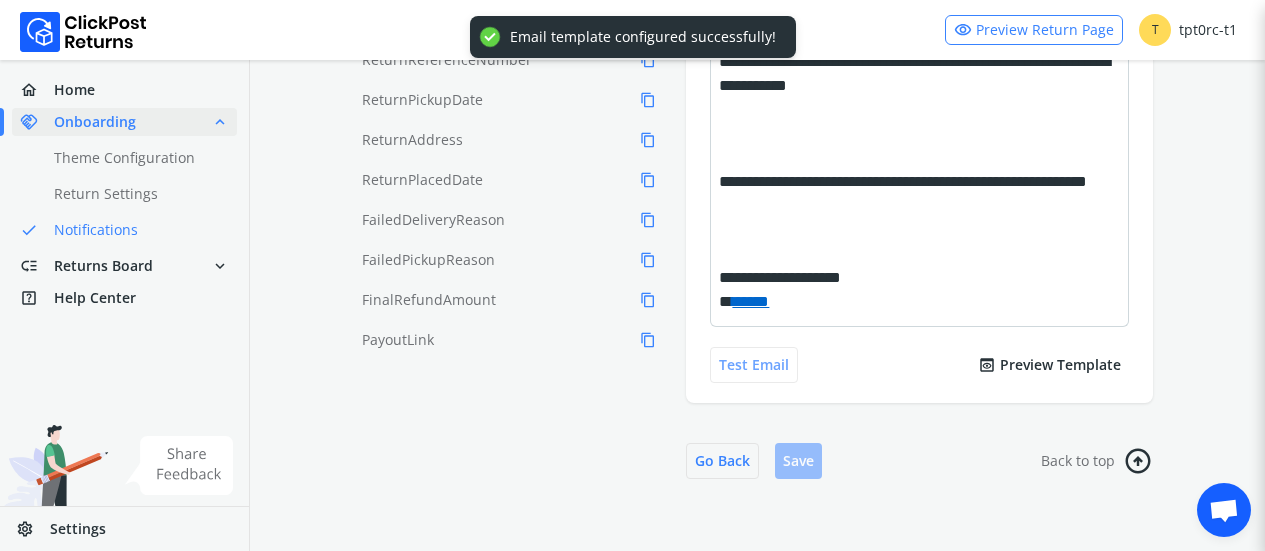 click on "Test Email" at bounding box center [754, 365] 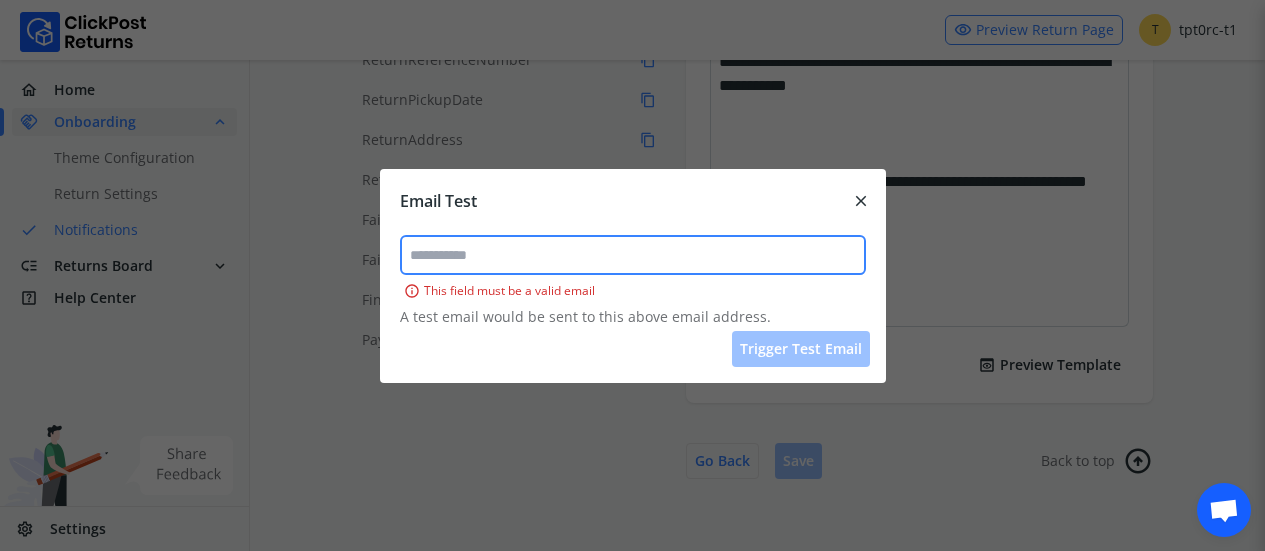 click at bounding box center [633, 255] 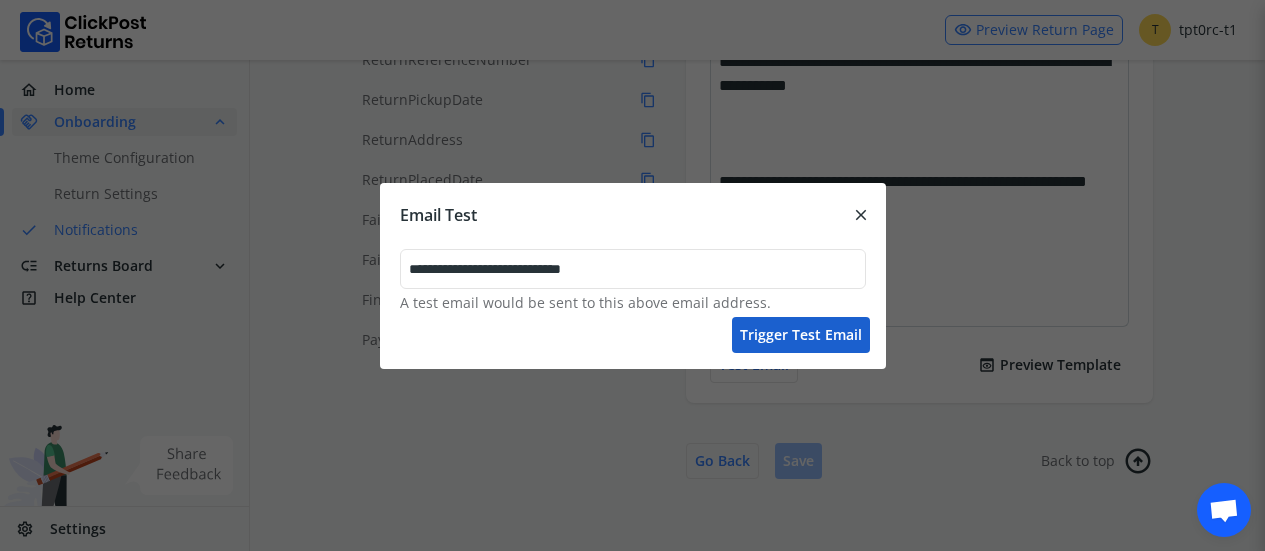 type on "**********" 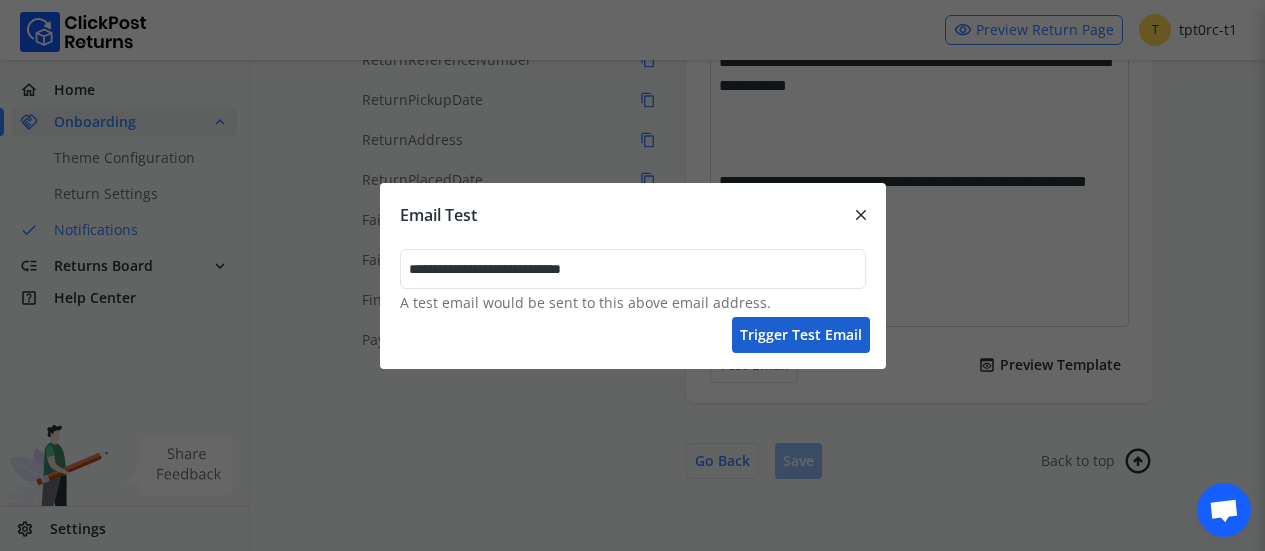 click on "Trigger test email" at bounding box center (801, 335) 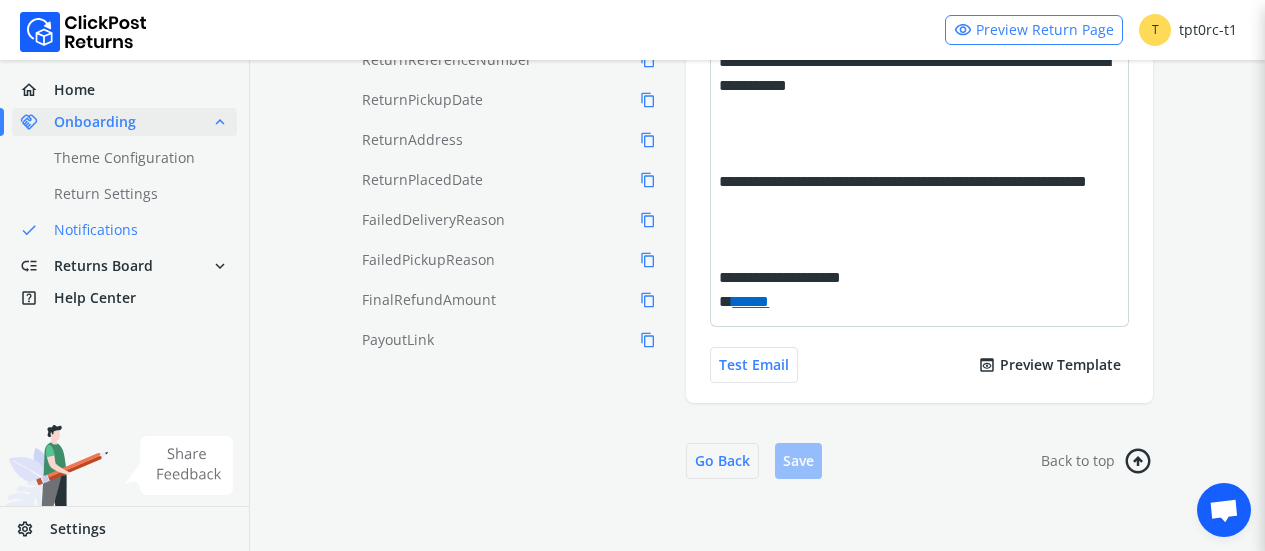 click on "**********" at bounding box center [919, 27] 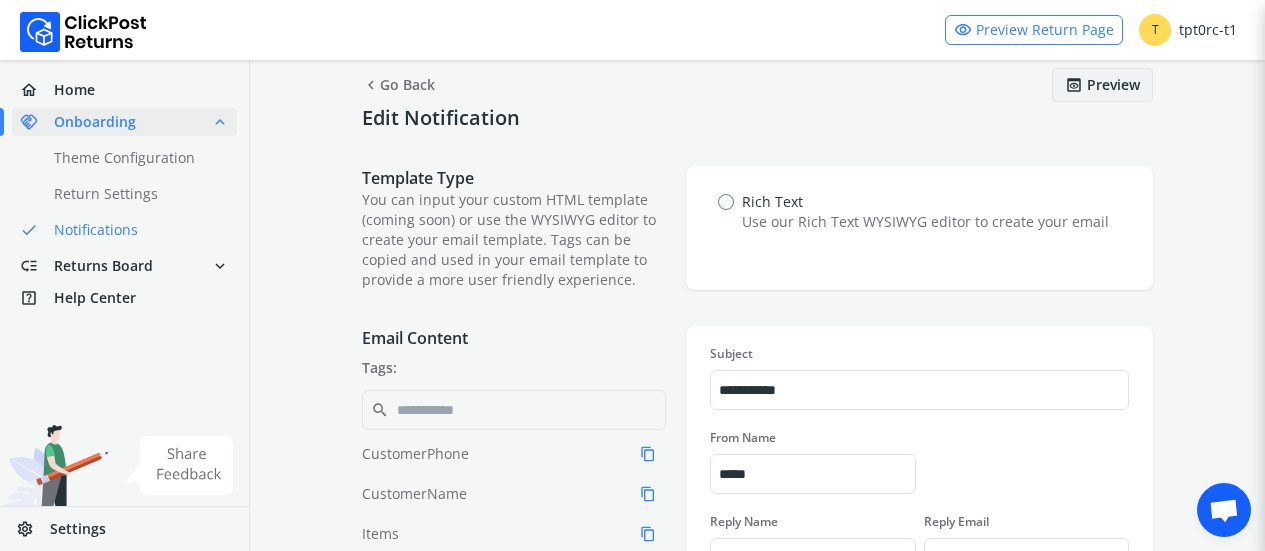 scroll, scrollTop: 0, scrollLeft: 0, axis: both 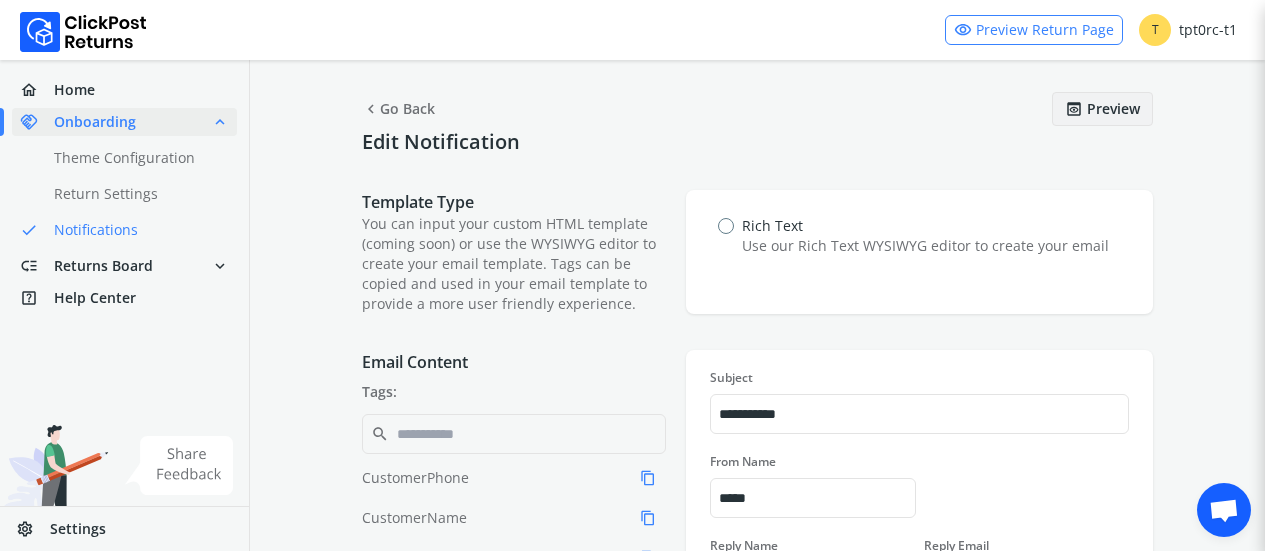 click on "chevron_left Go Back" at bounding box center [398, 109] 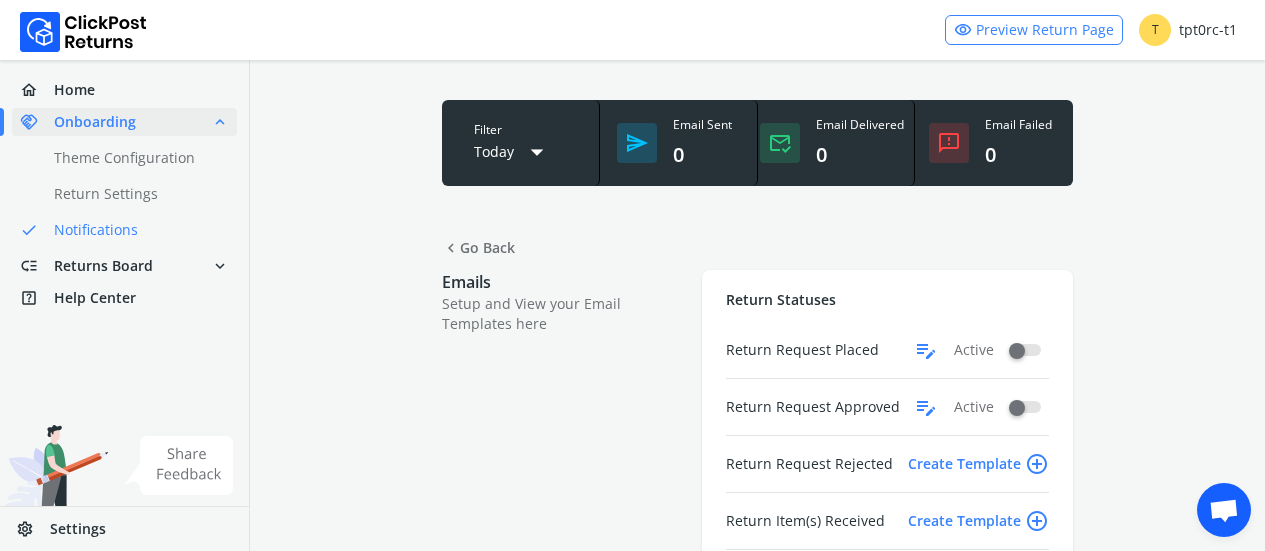 click on "Create Template add_circle_outline" at bounding box center [978, 464] 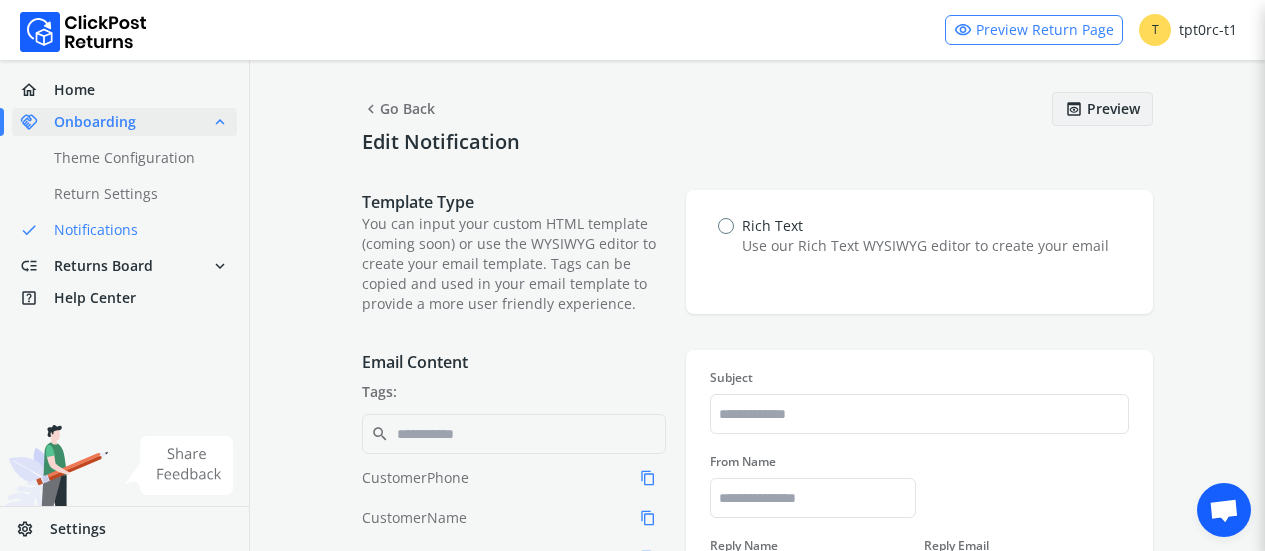 type on "**********" 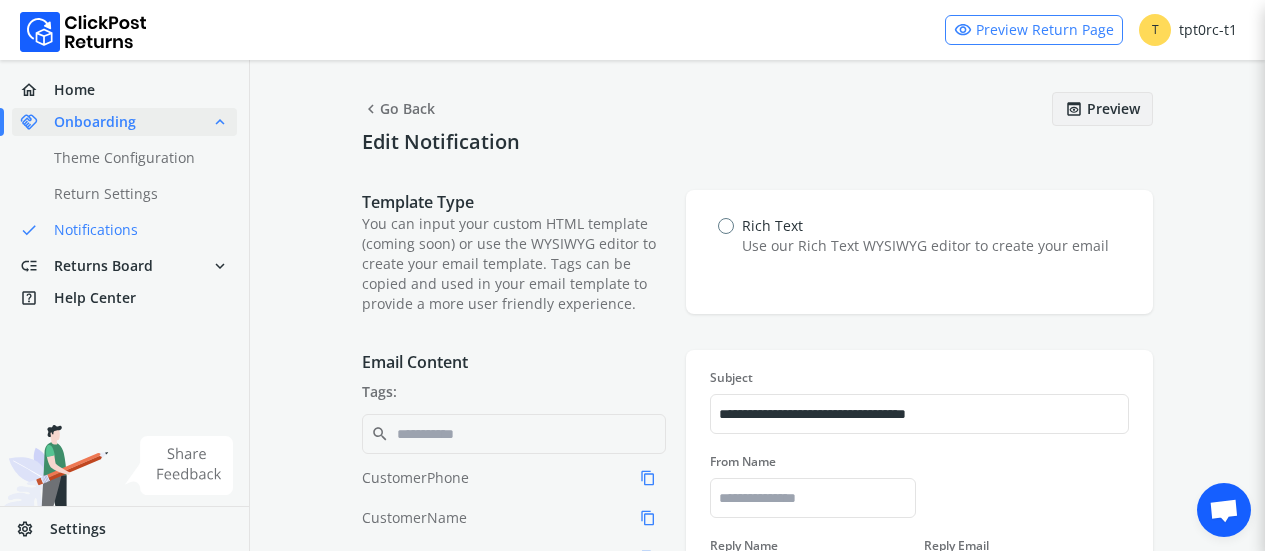 click on "chevron_left Go Back preview Preview Edit Notification Template Type You can input your custom HTML template (coming soon) or use the WYSIWYG editor to create your email template. Tags can be copied and used in your email template to provide a more user friendly experience. Rich Text Use our Rich Text WYSIWYG editor to create your email Email Content Tags: search CustomerPhone   content_copy CustomerName   content_copy Items   content_copy InvoiceValue   content_copy ItemsQuantity   content_copy OrderId   content_copy RejectReason   content_copy ReturnReferenceNumber   content_copy ReturnPickupDate   content_copy ReturnAddress   content_copy ReturnPlacedDate   content_copy FailedDeliveryReason   content_copy FailedPickupReason   content_copy FinalRefundAmount   content_copy PayoutLink   content_copy DropStartTime   content_copy DropEndTime   content_copy PickupName   content_copy PickupAddress   content_copy CustomerFirstName   content_copy DiscountCouponCode   content_copy DropOTP   content_copy ReturnOTP" at bounding box center (757, 637) 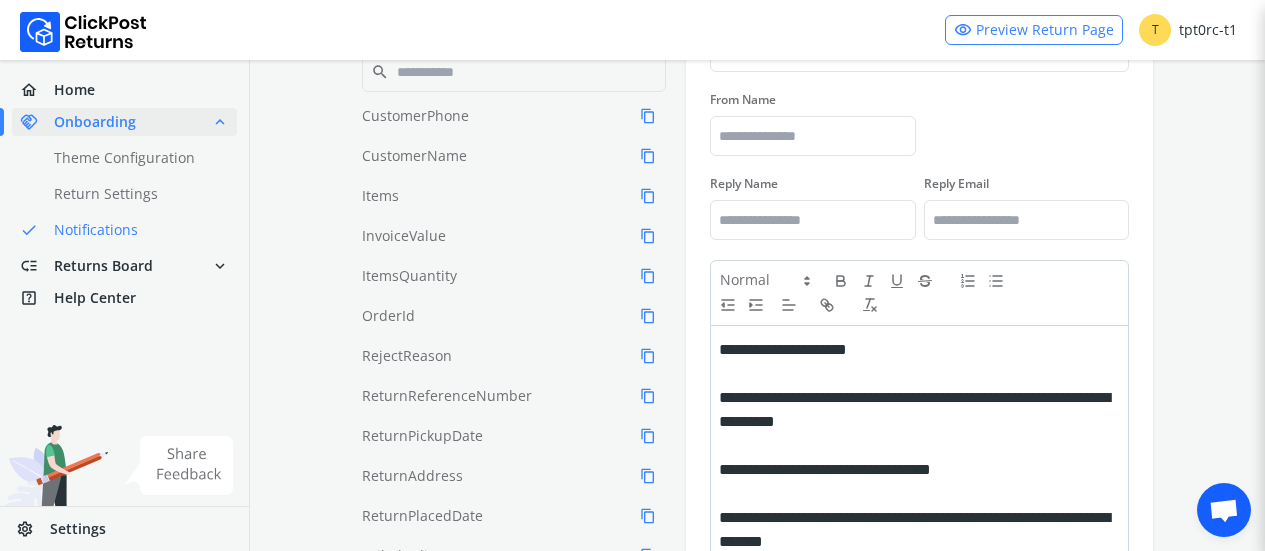 scroll, scrollTop: 362, scrollLeft: 0, axis: vertical 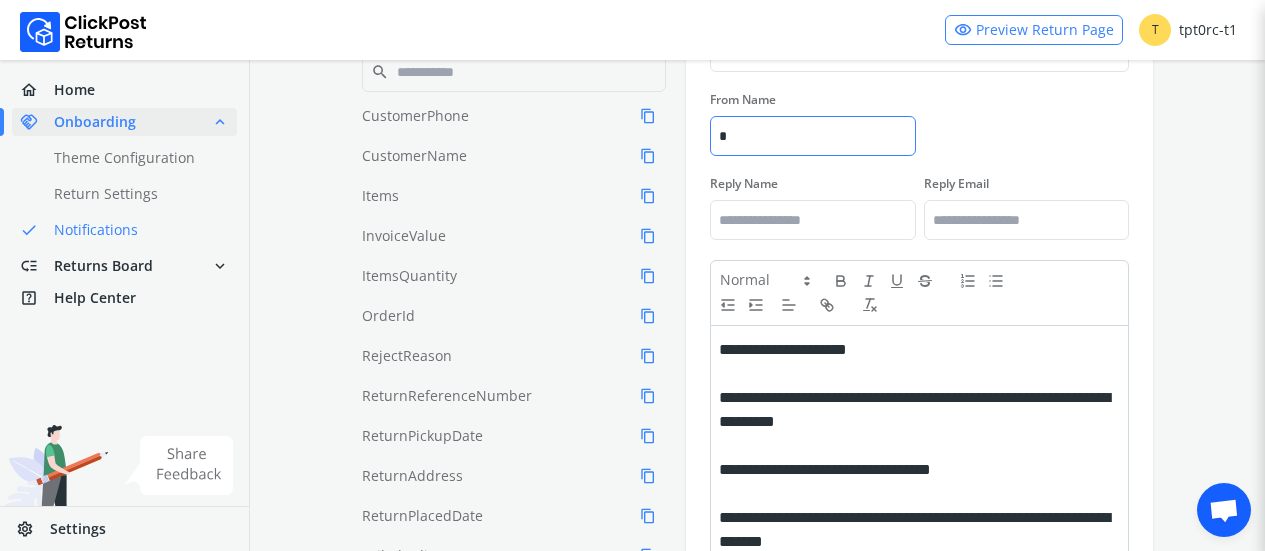 click on "*" at bounding box center [812, 136] 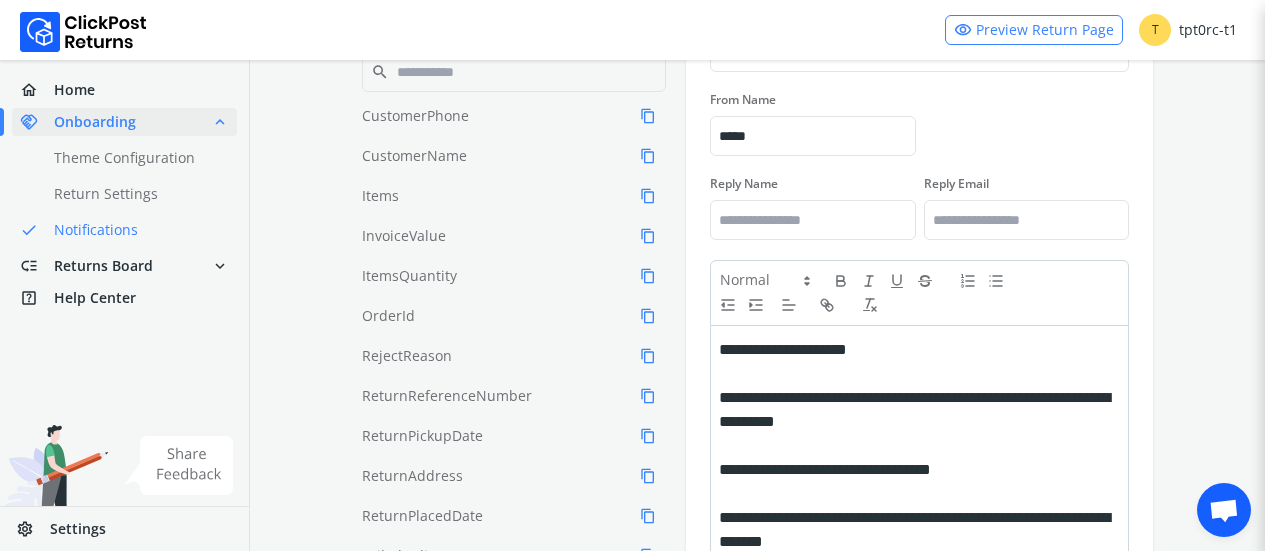 type on "*****" 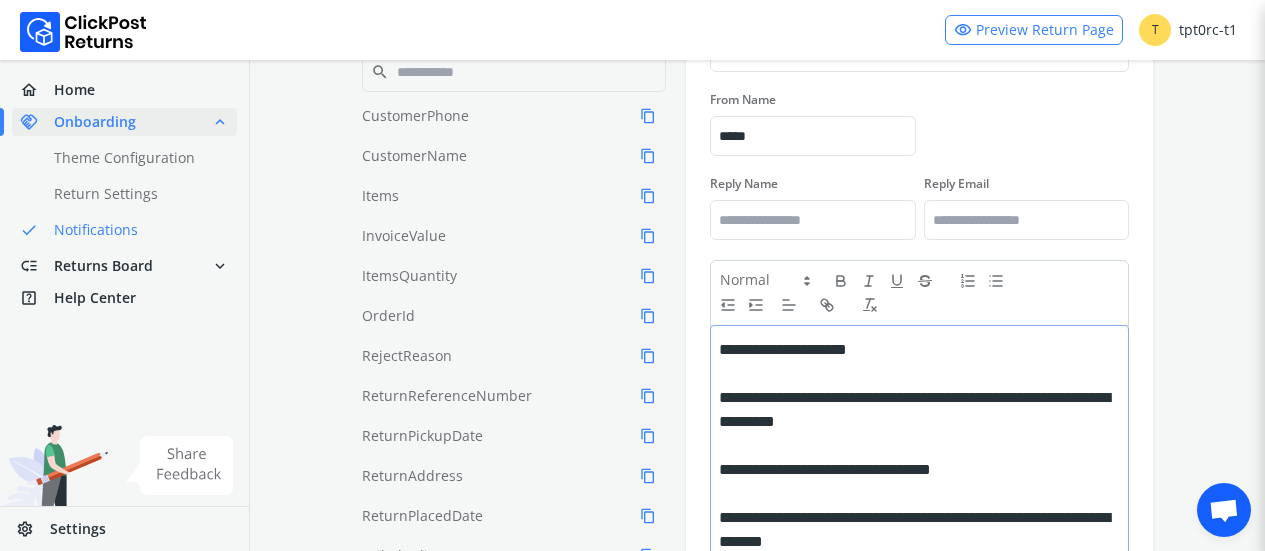 click on "**********" at bounding box center (916, 410) 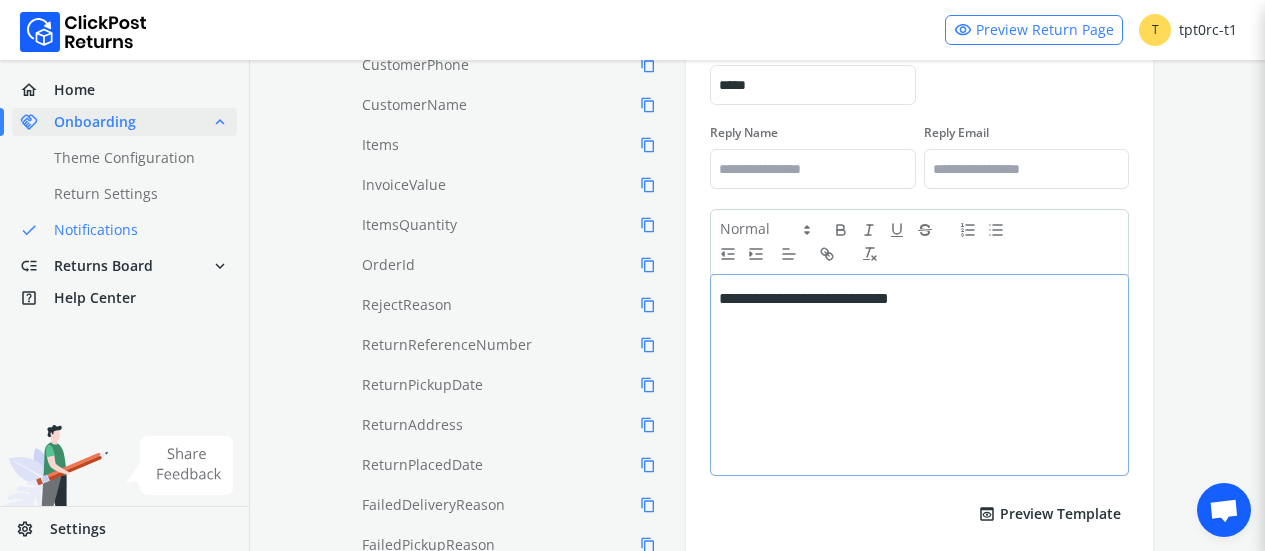 scroll, scrollTop: 663, scrollLeft: 0, axis: vertical 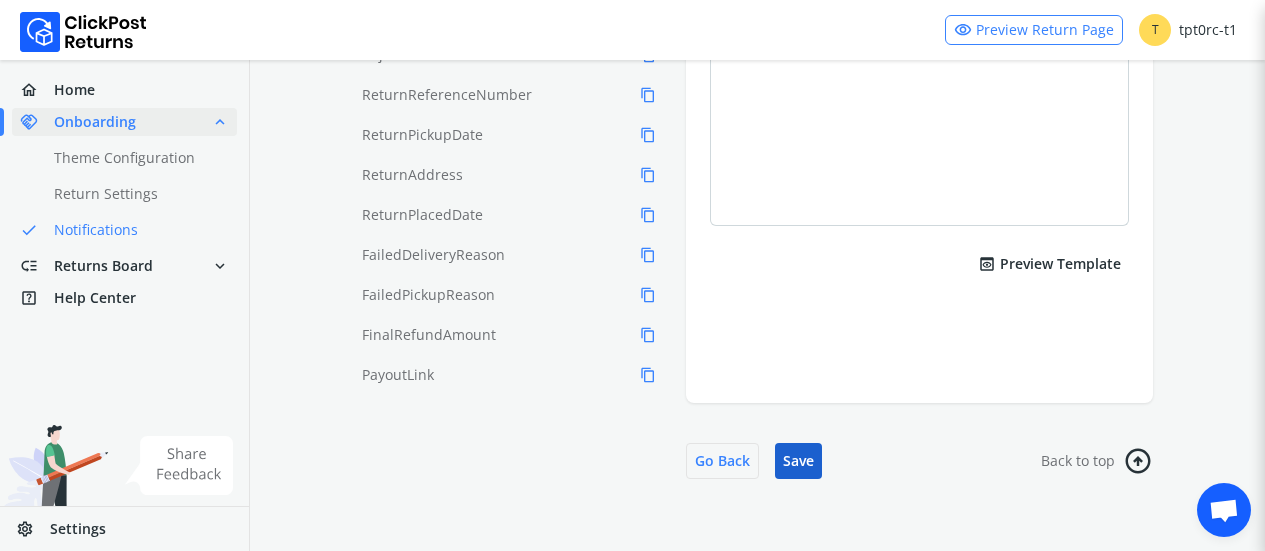 click on "Save" at bounding box center [798, 461] 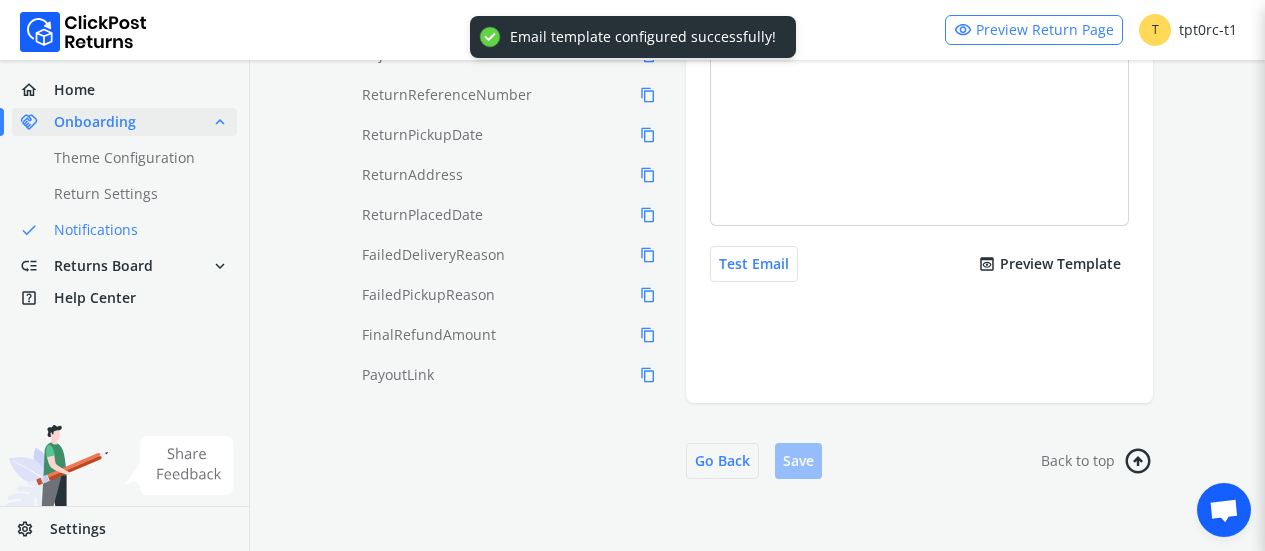 click on "**********" at bounding box center [919, 45] 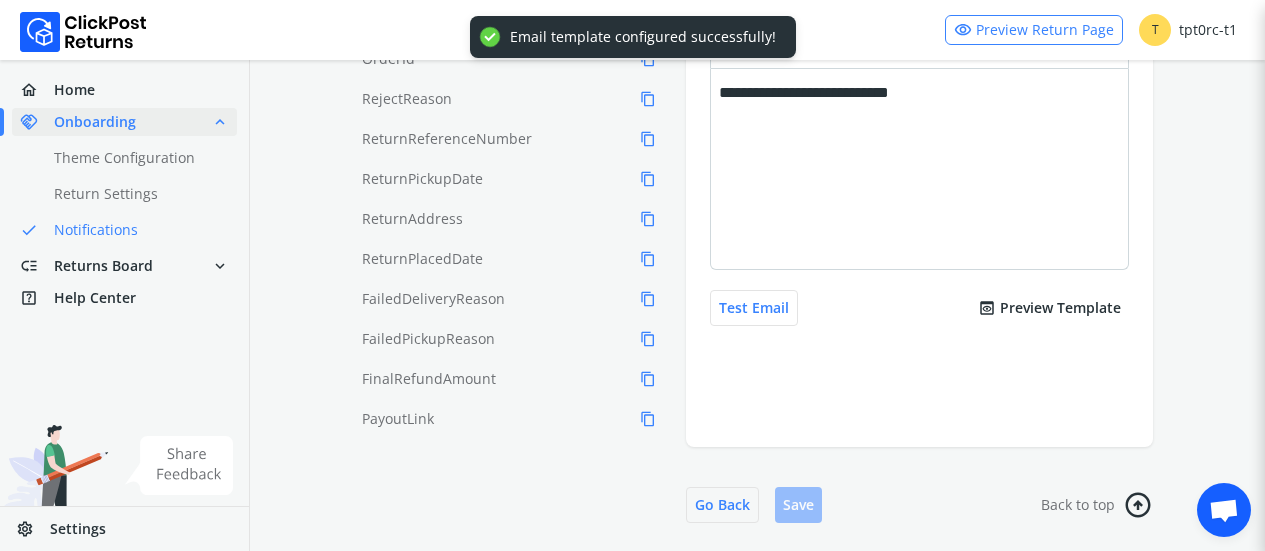 scroll, scrollTop: 623, scrollLeft: 0, axis: vertical 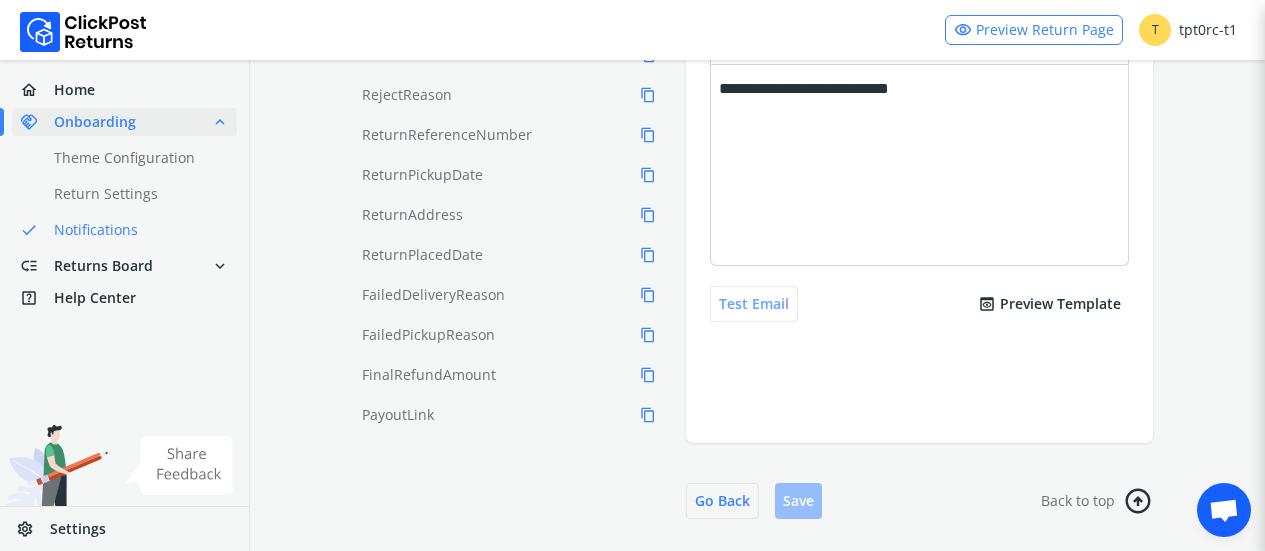 click on "Test Email" at bounding box center [754, 304] 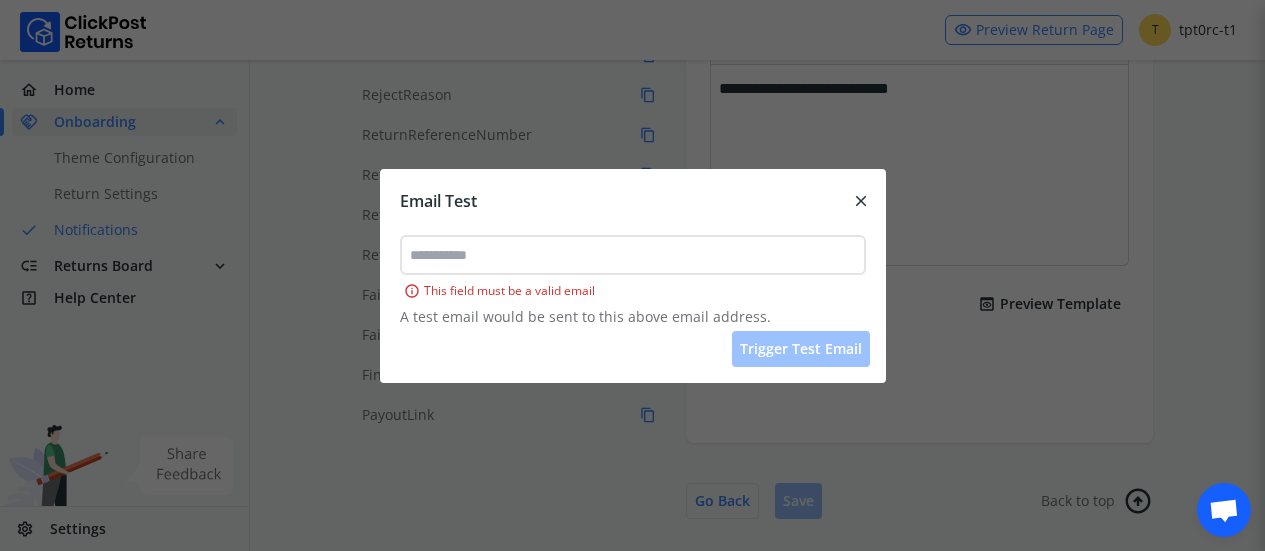type 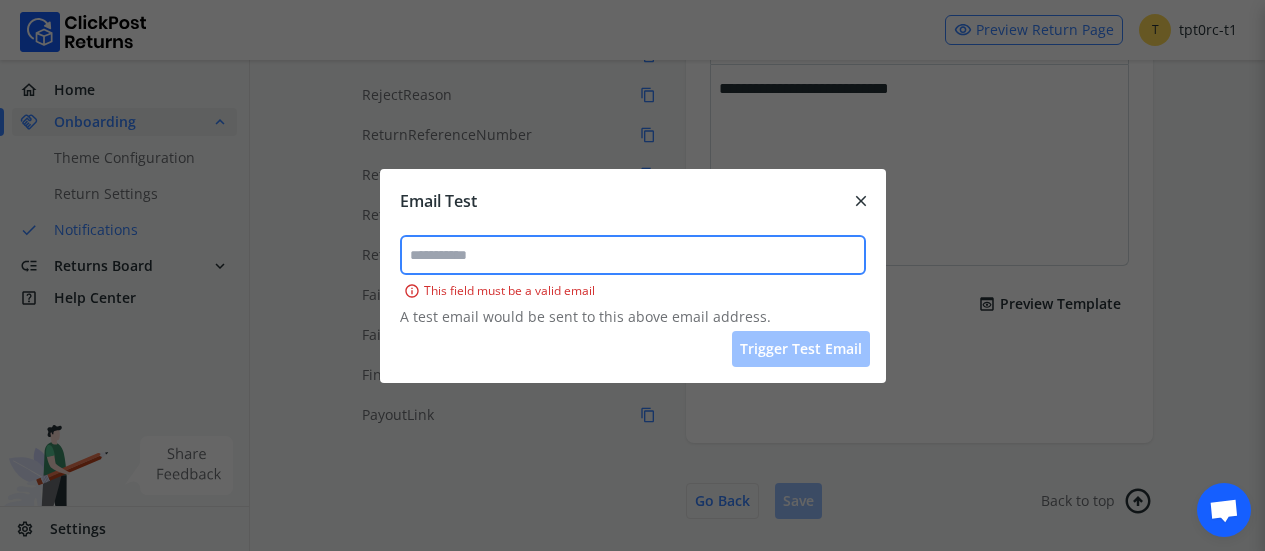 click at bounding box center [633, 255] 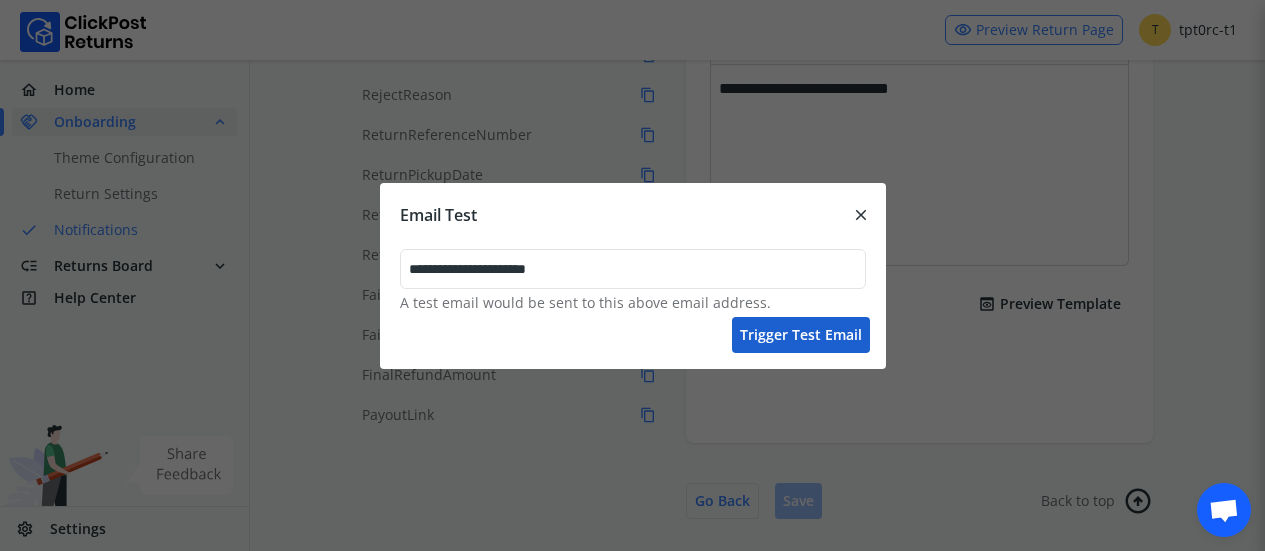 type on "**********" 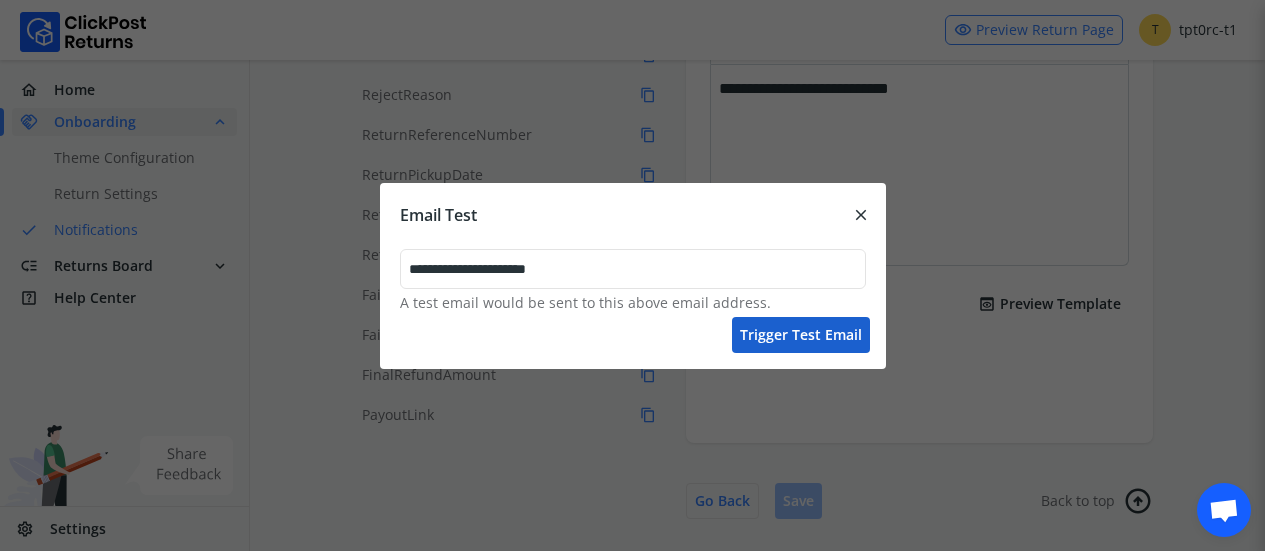 click on "Trigger test email" at bounding box center [801, 335] 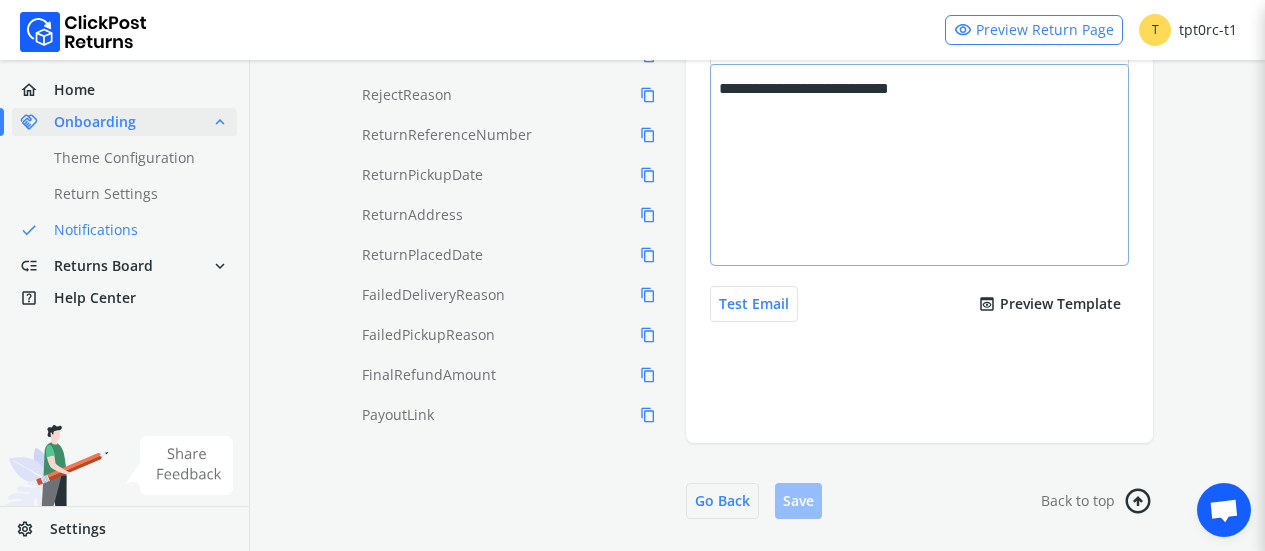 click on "**********" at bounding box center (916, 101) 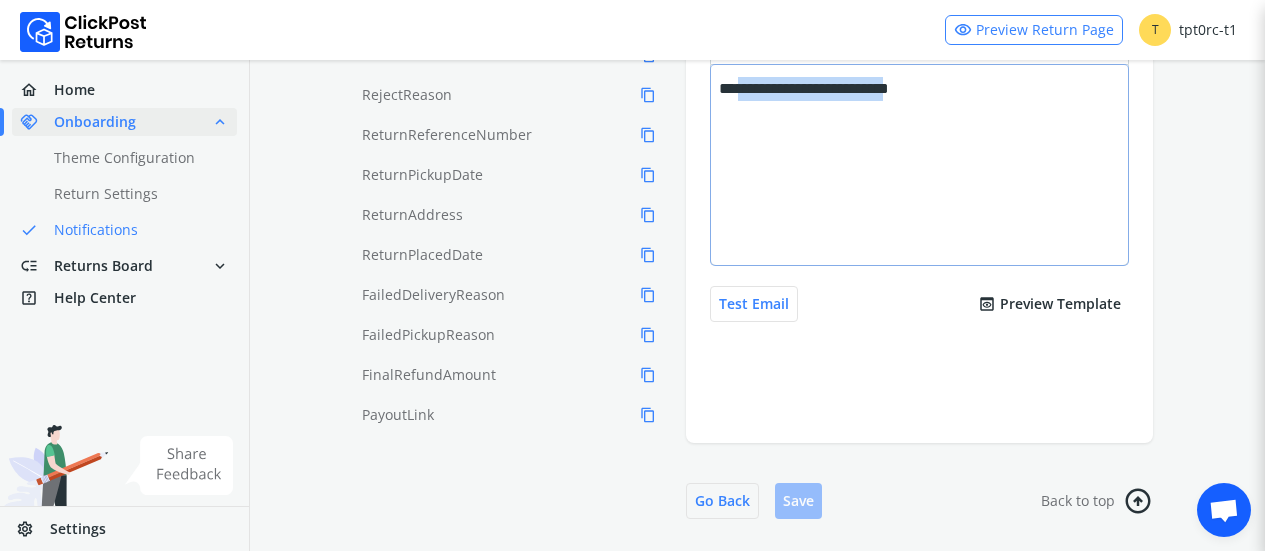 scroll, scrollTop: 524, scrollLeft: 0, axis: vertical 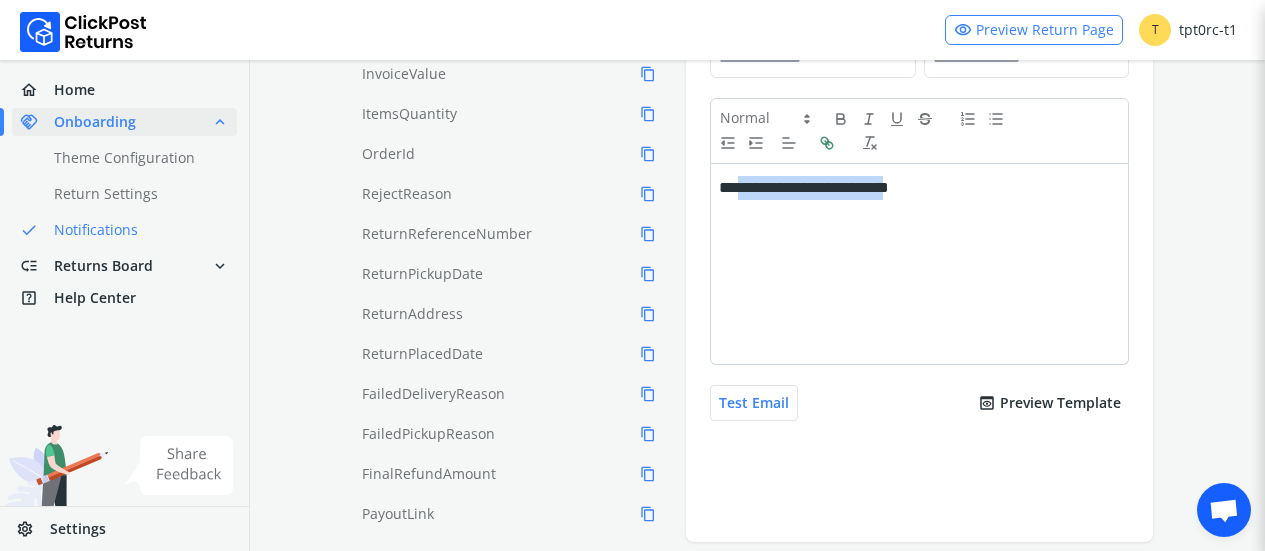 click 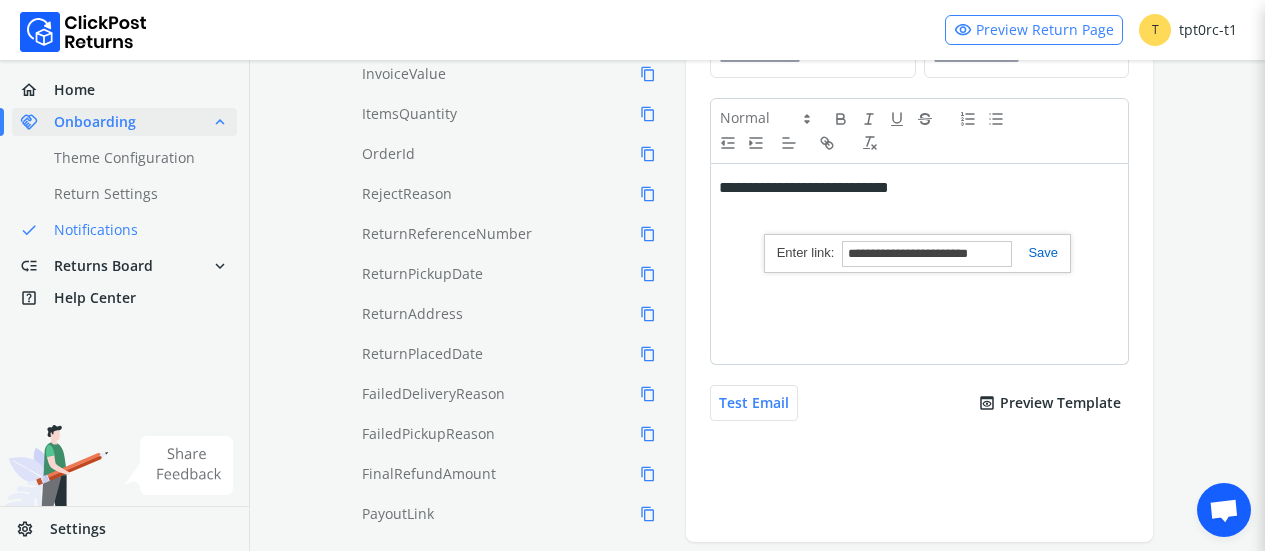 paste on "***" 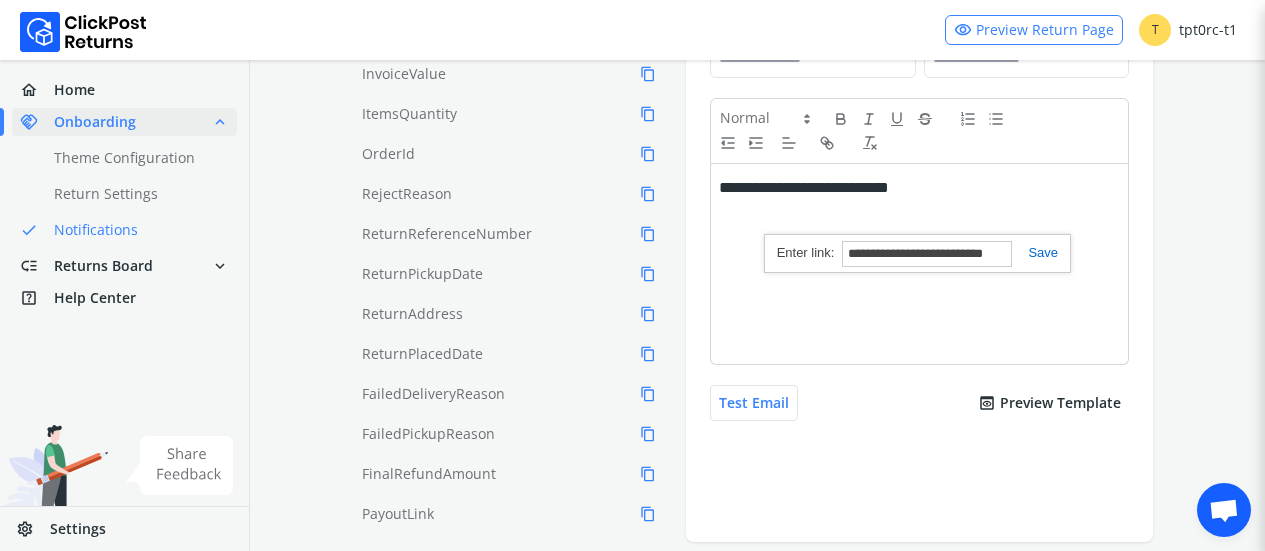 type on "**********" 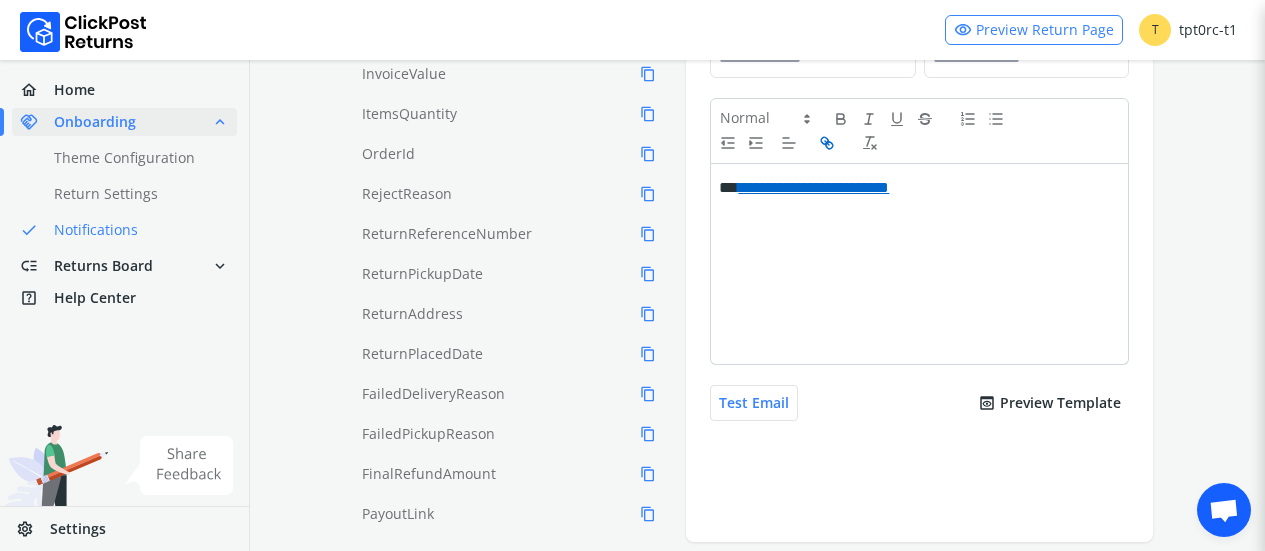 click on "chevron_left Go Back preview Preview Edit Notification Template Type You can input your custom HTML template (coming soon) or use the WYSIWYG editor to create your email template. Tags can be copied and used in your email template to provide a more user friendly experience. Rich Text Use our Rich Text WYSIWYG editor to create your email Email Content Tags: search CustomerPhone   content_copy CustomerName   content_copy Items   content_copy InvoiceValue   content_copy ItemsQuantity   content_copy OrderId   content_copy RejectReason   content_copy ReturnReferenceNumber   content_copy ReturnPickupDate   content_copy ReturnAddress   content_copy ReturnPlacedDate   content_copy FailedDeliveryReason   content_copy FailedPickupReason   content_copy FinalRefundAmount   content_copy PayoutLink   content_copy DropStartTime   content_copy DropEndTime   content_copy PickupName   content_copy PickupAddress   content_copy CustomerFirstName   content_copy DiscountCouponCode   content_copy DropOTP   content_copy ReturnOTP" at bounding box center (757, 113) 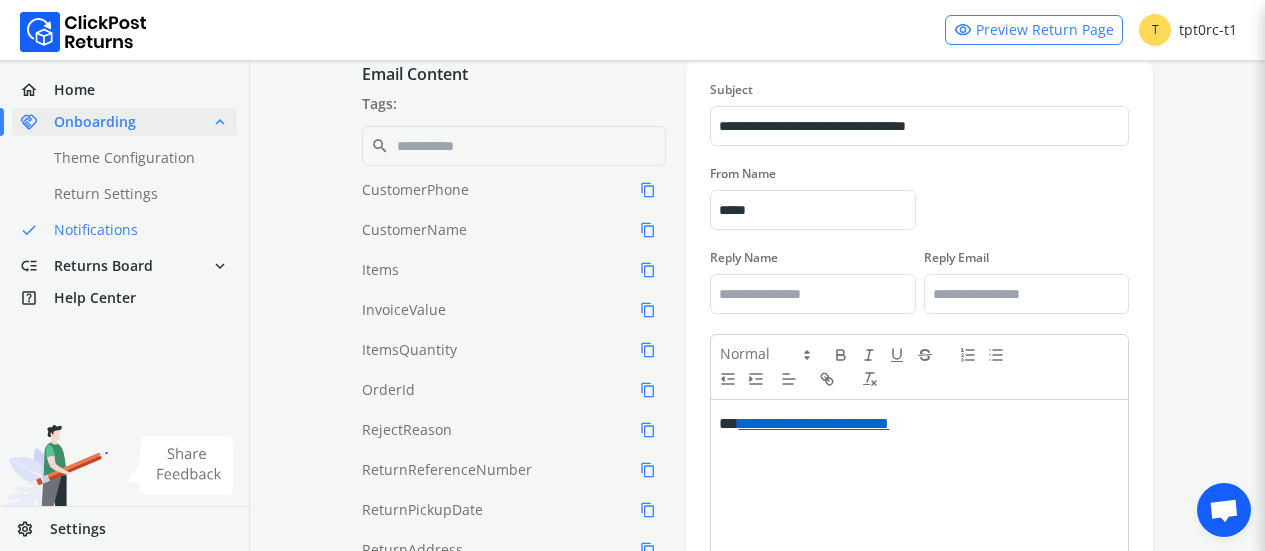 scroll, scrollTop: 284, scrollLeft: 0, axis: vertical 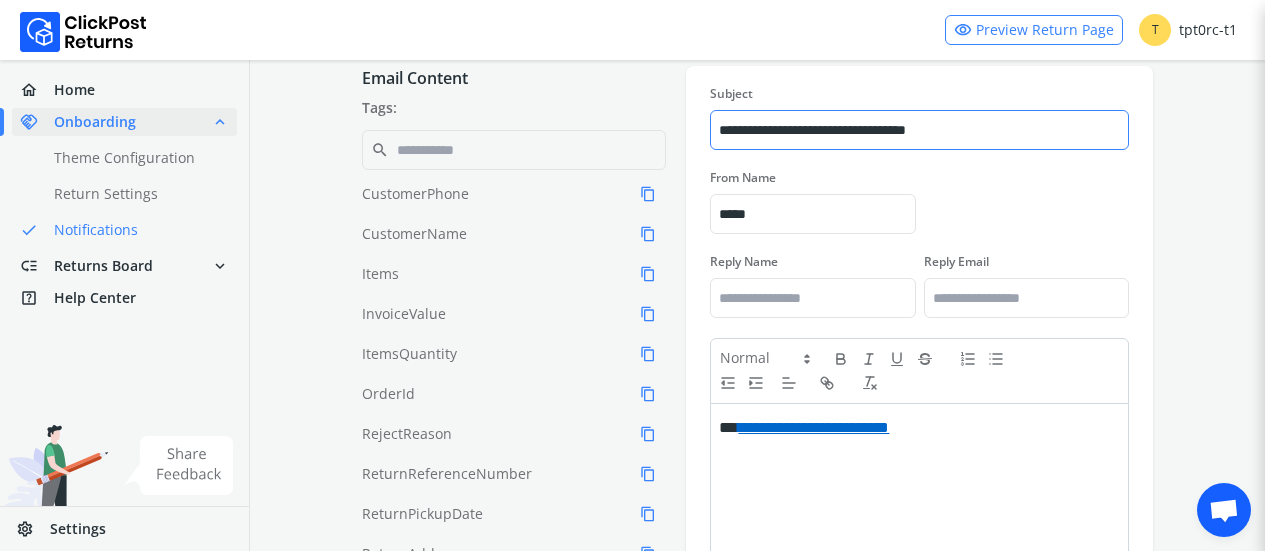 click on "**********" at bounding box center (919, 130) 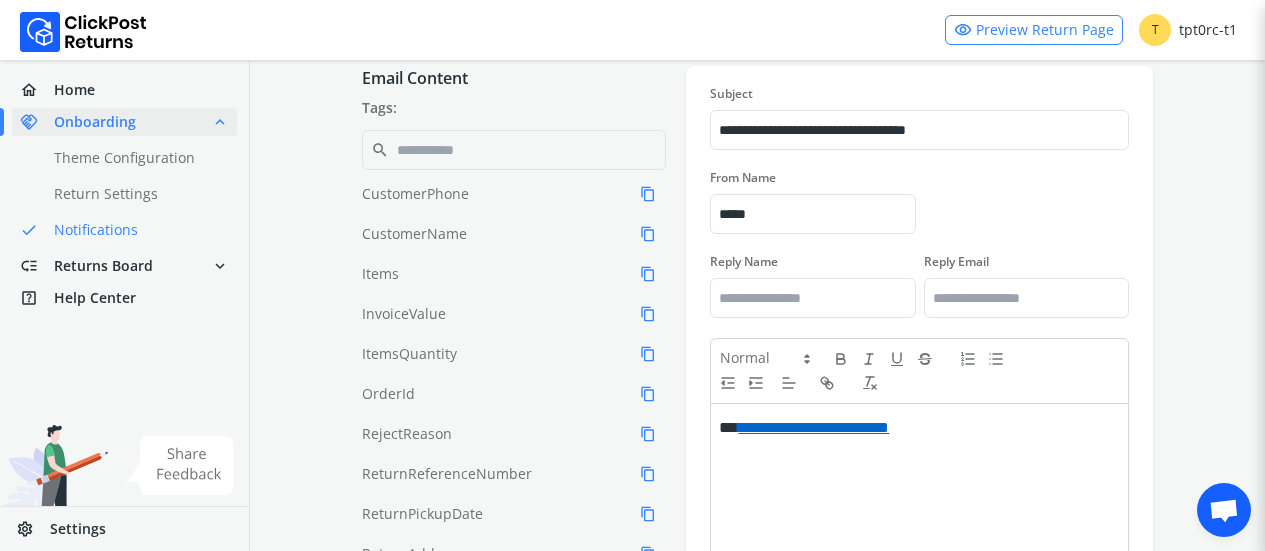 paste 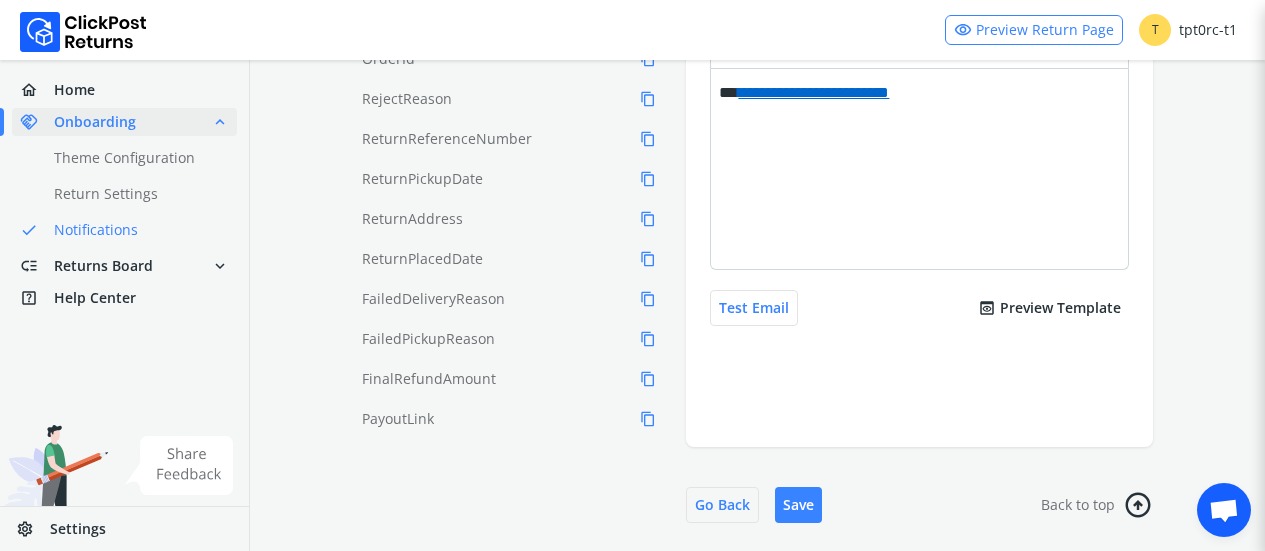 scroll, scrollTop: 663, scrollLeft: 0, axis: vertical 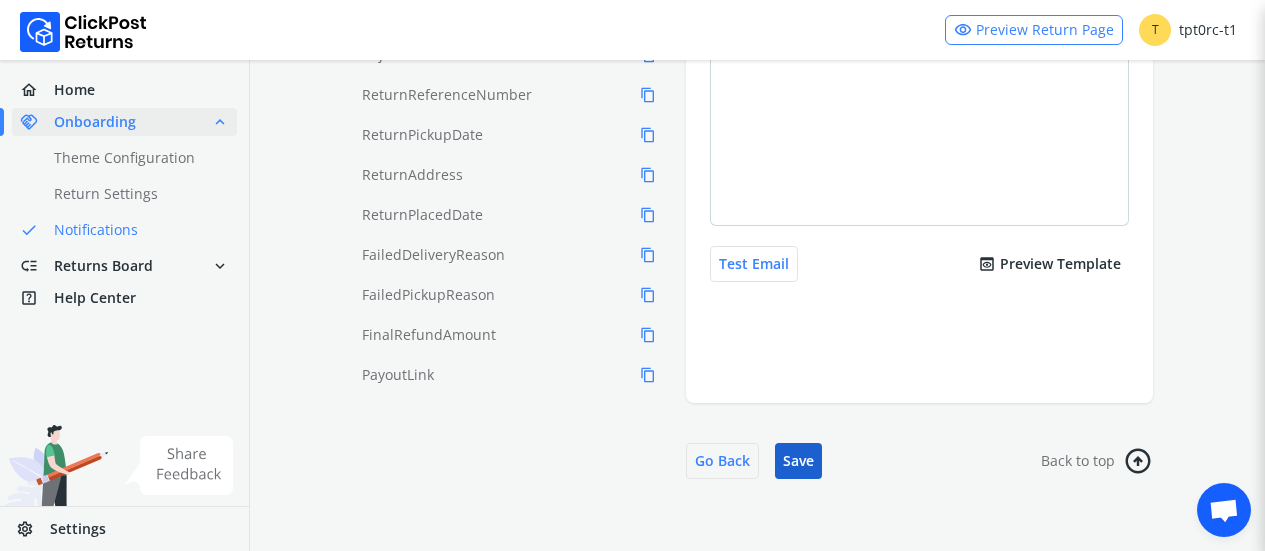 type on "**********" 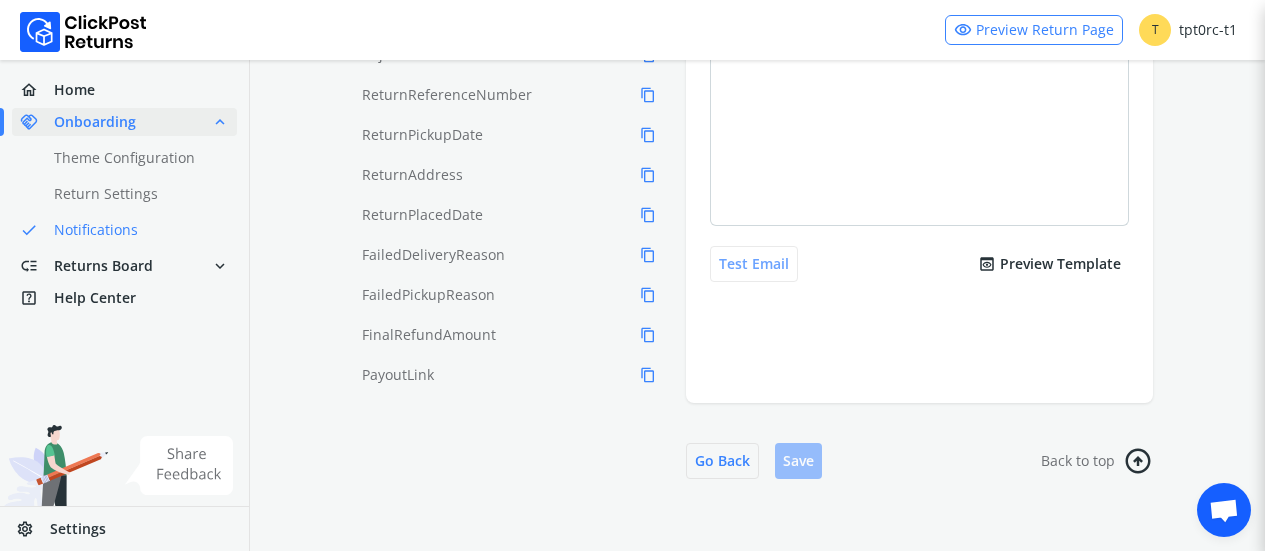 click on "Test Email" at bounding box center [754, 264] 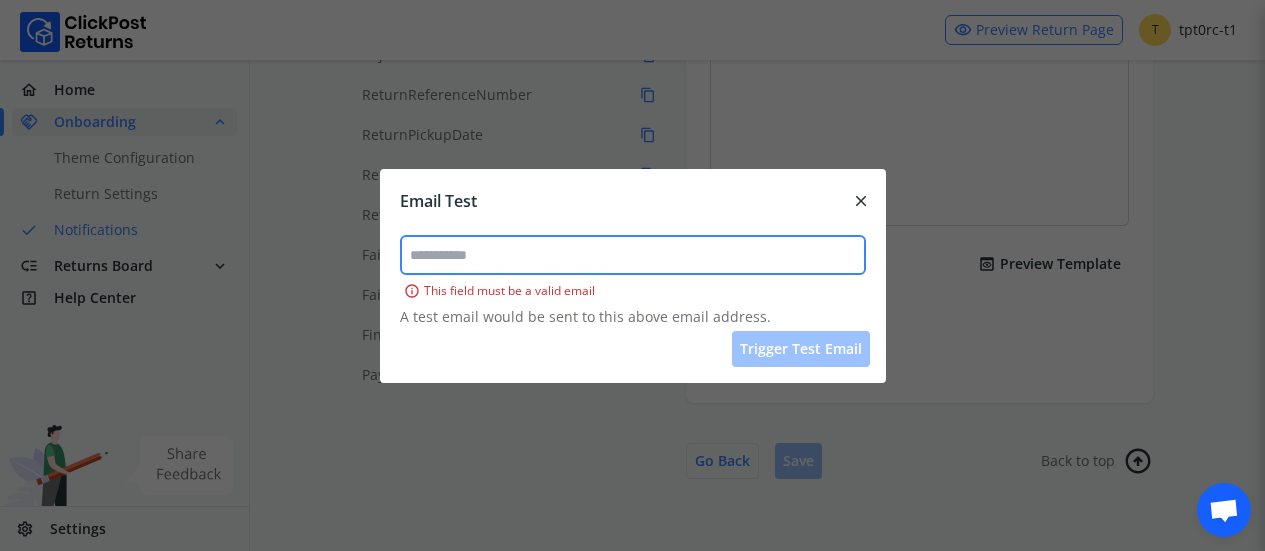 click at bounding box center (633, 255) 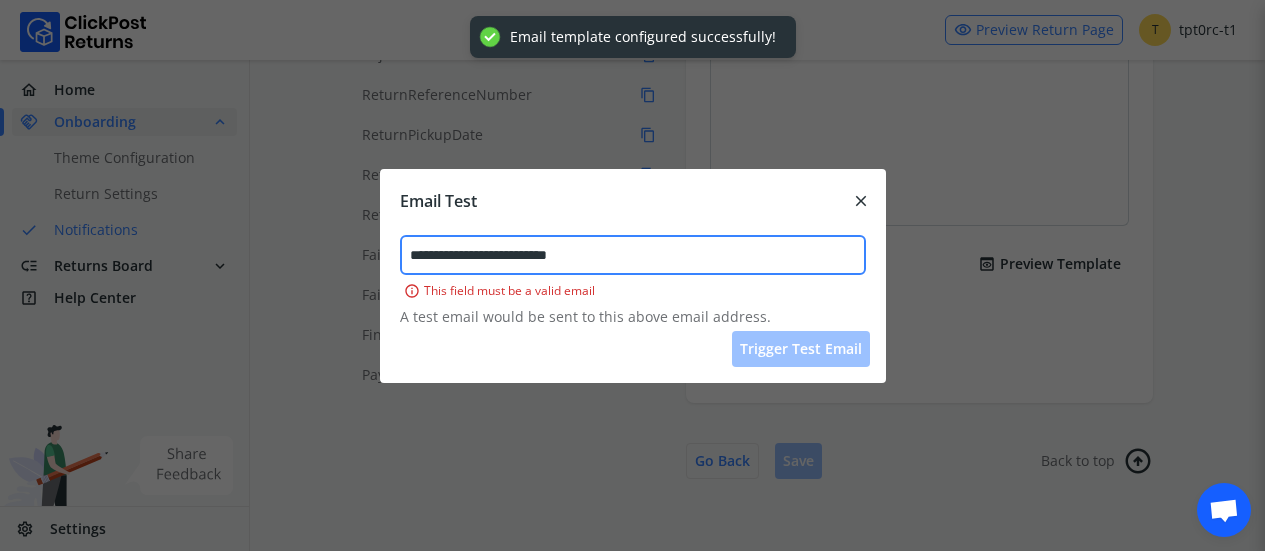 click on "**********" at bounding box center (633, 255) 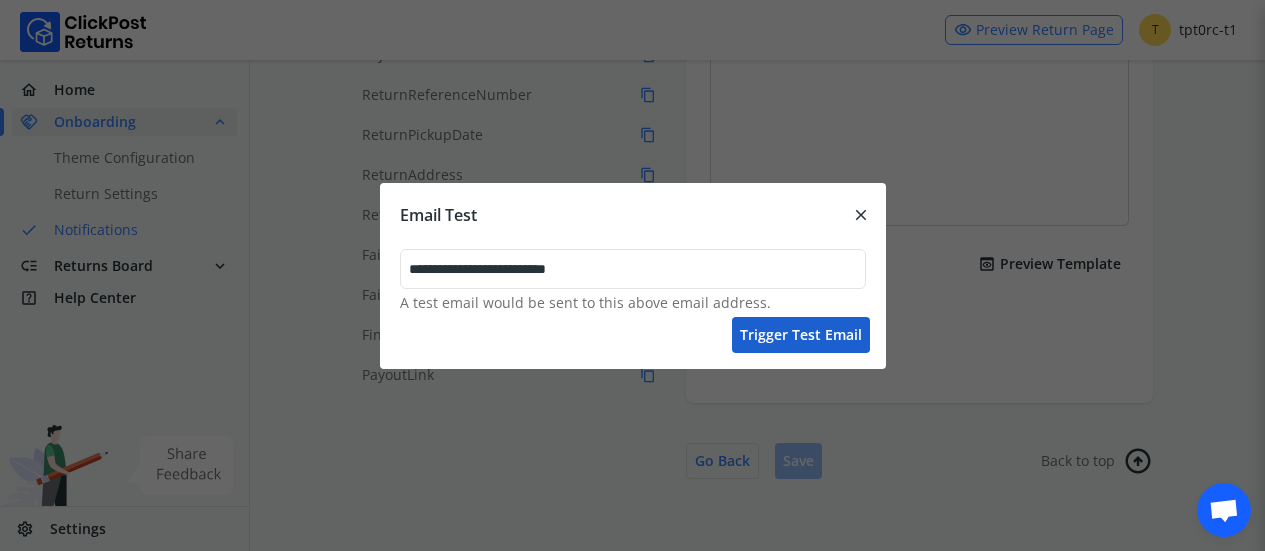 type on "**********" 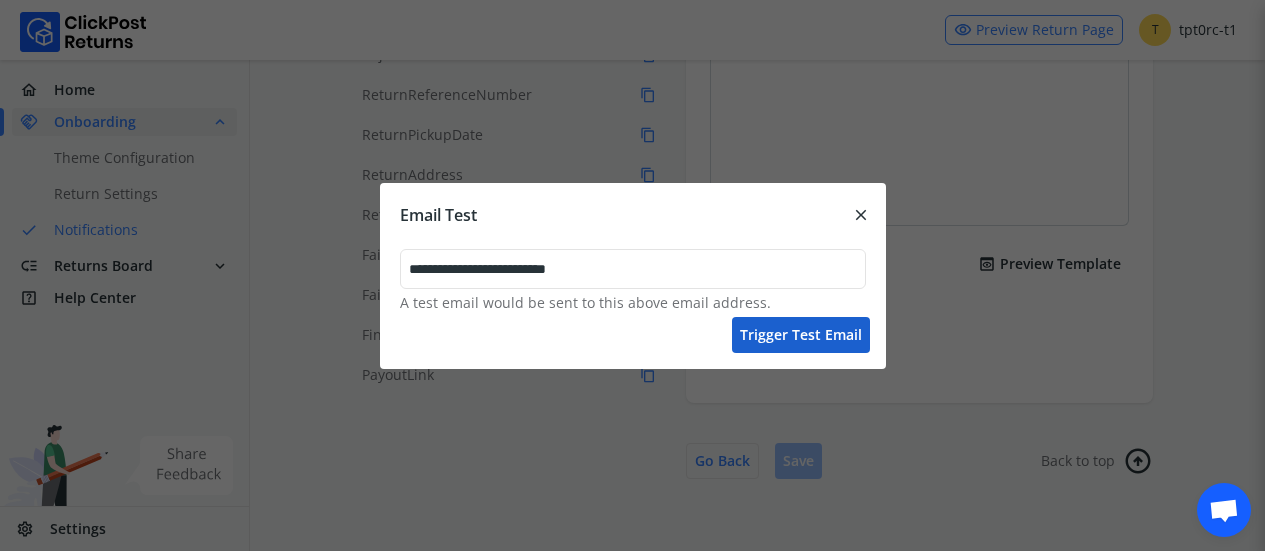 click on "Trigger test email" at bounding box center [801, 335] 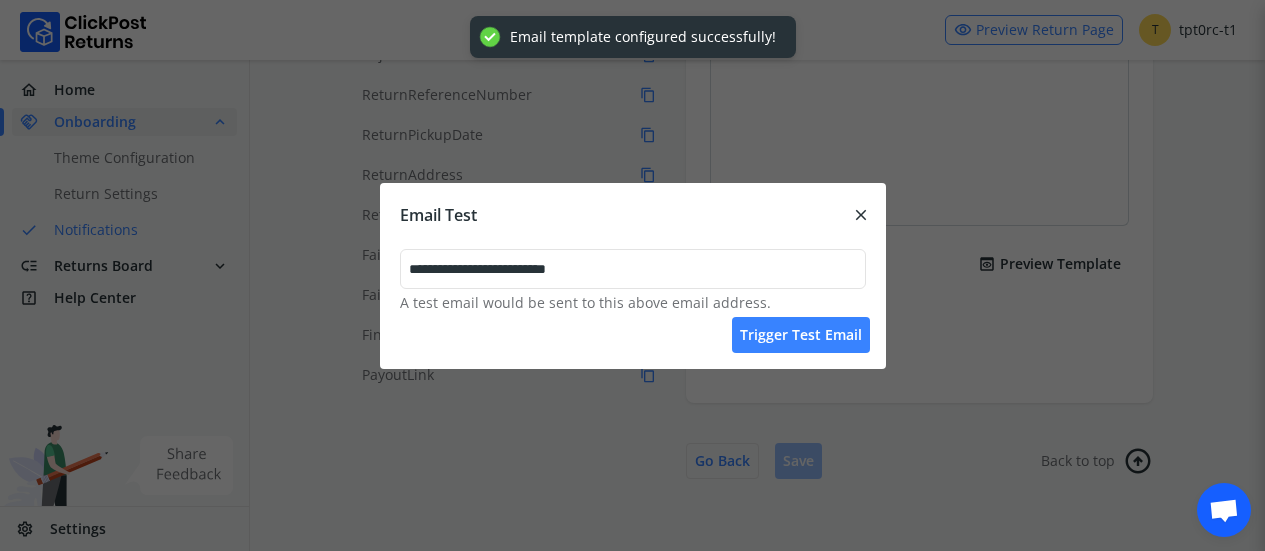 type 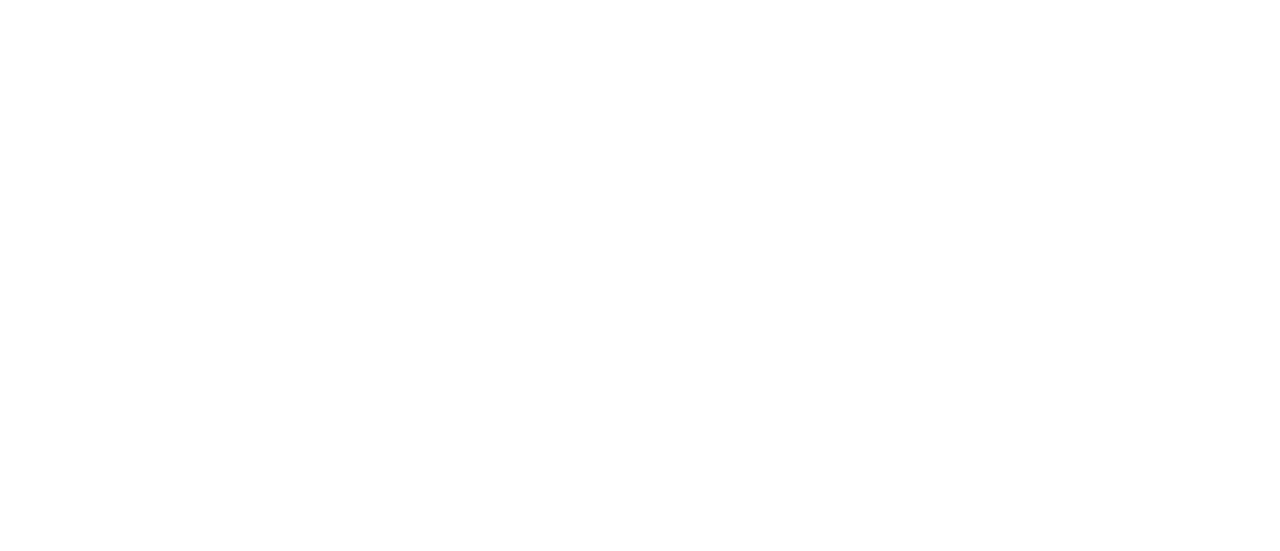 scroll, scrollTop: 0, scrollLeft: 0, axis: both 